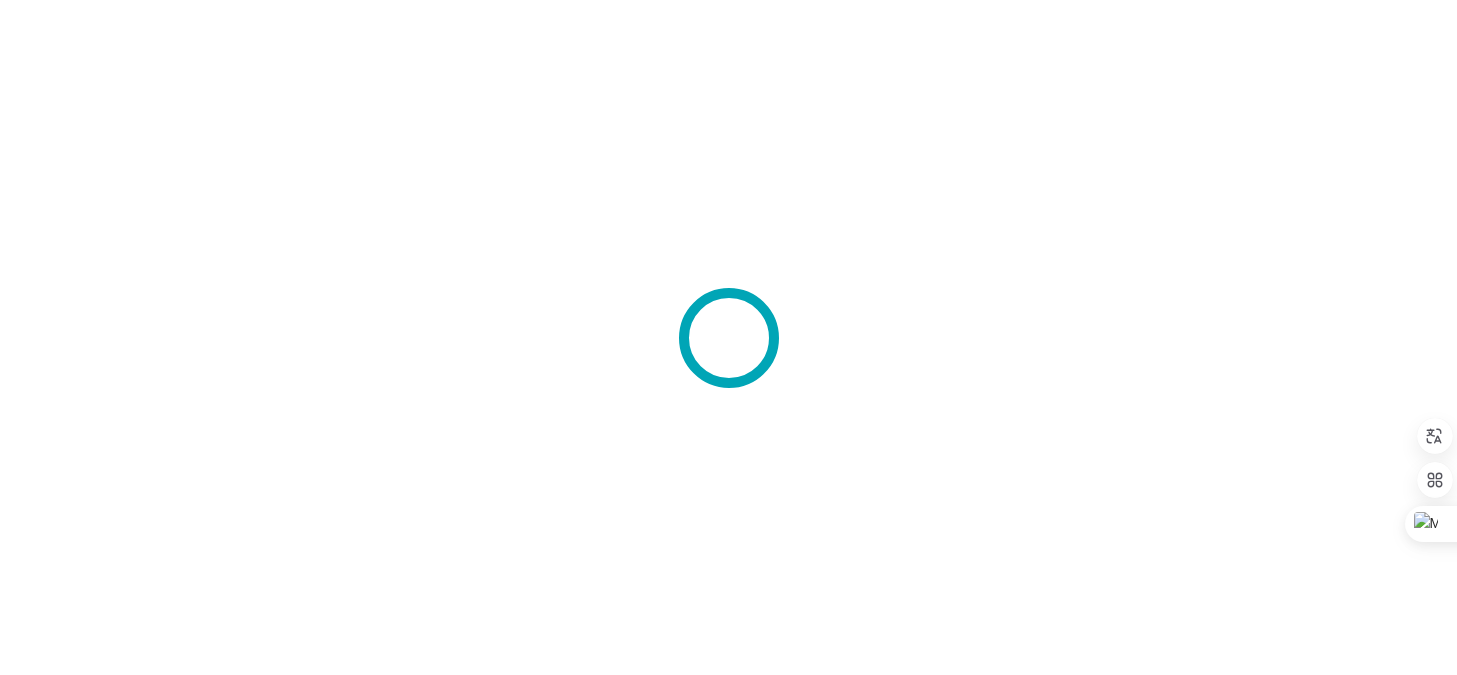 scroll, scrollTop: 0, scrollLeft: 0, axis: both 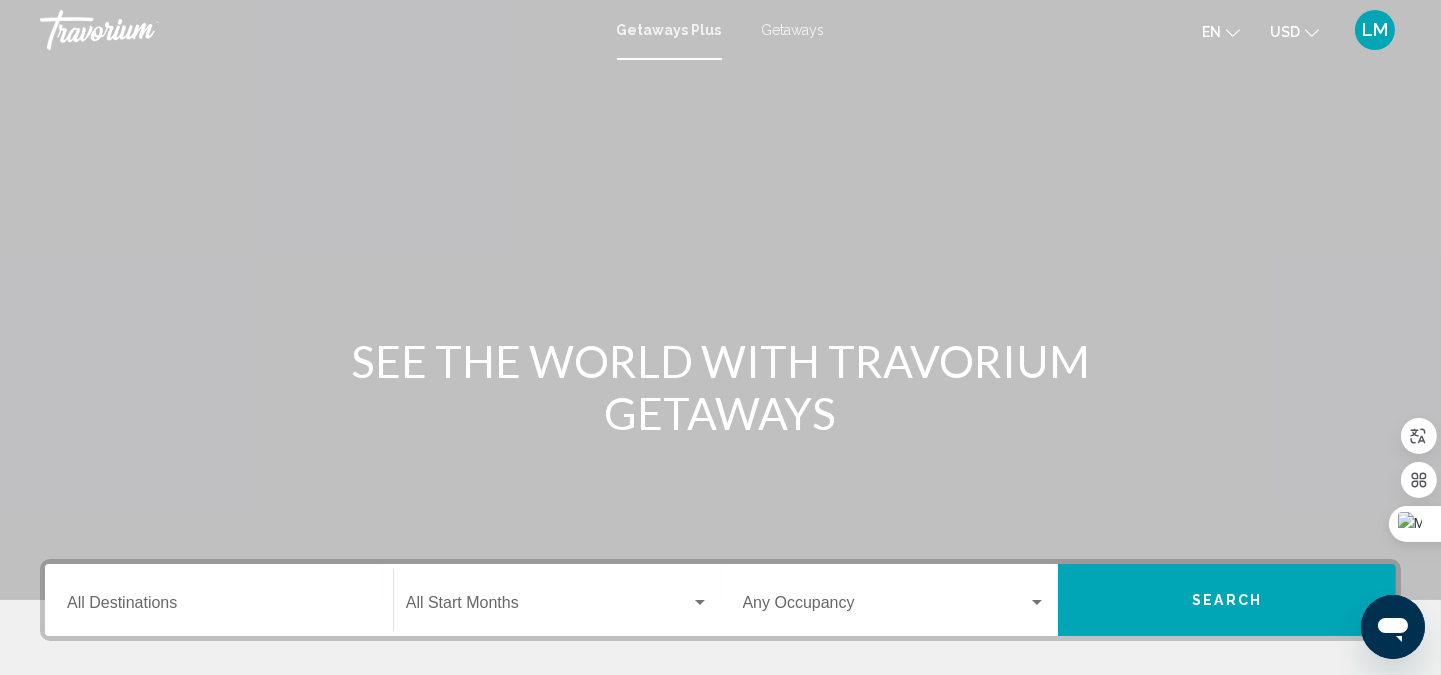 click on "Search" at bounding box center (1227, 600) 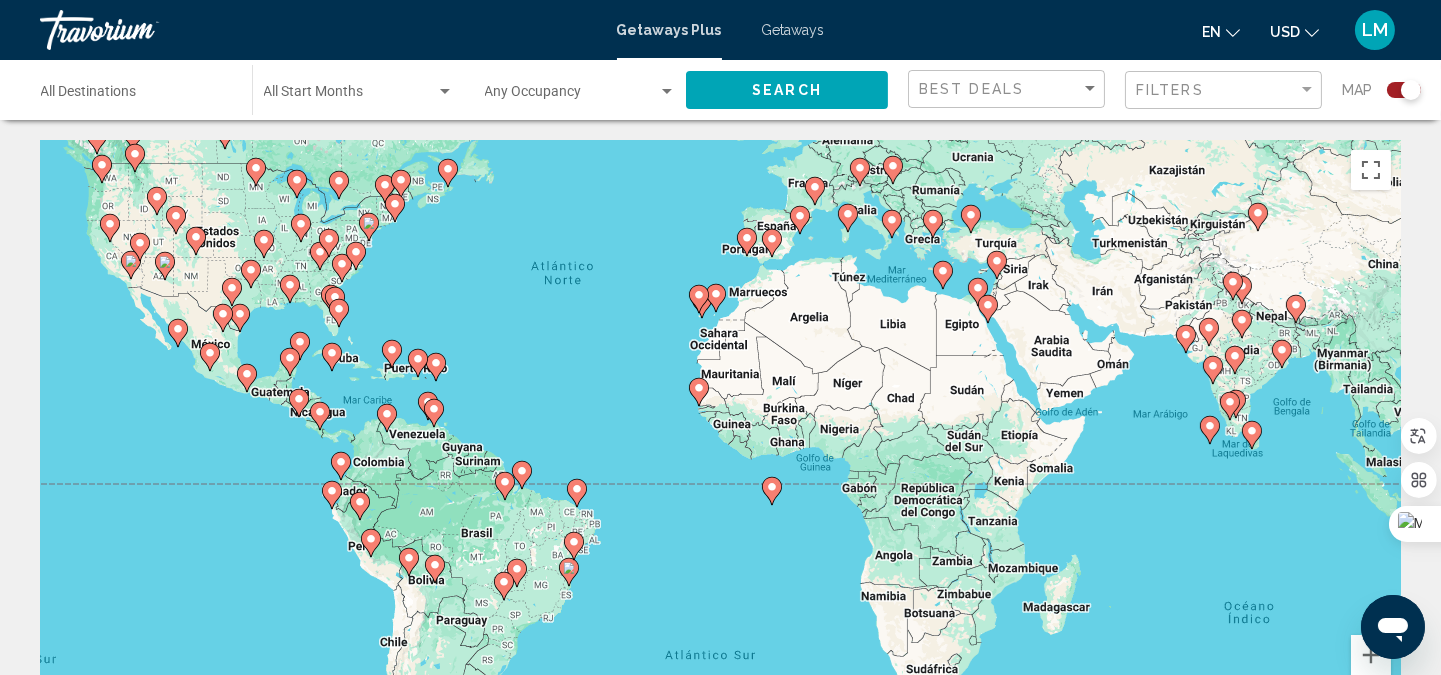 drag, startPoint x: 990, startPoint y: 530, endPoint x: 892, endPoint y: 393, distance: 168.44287 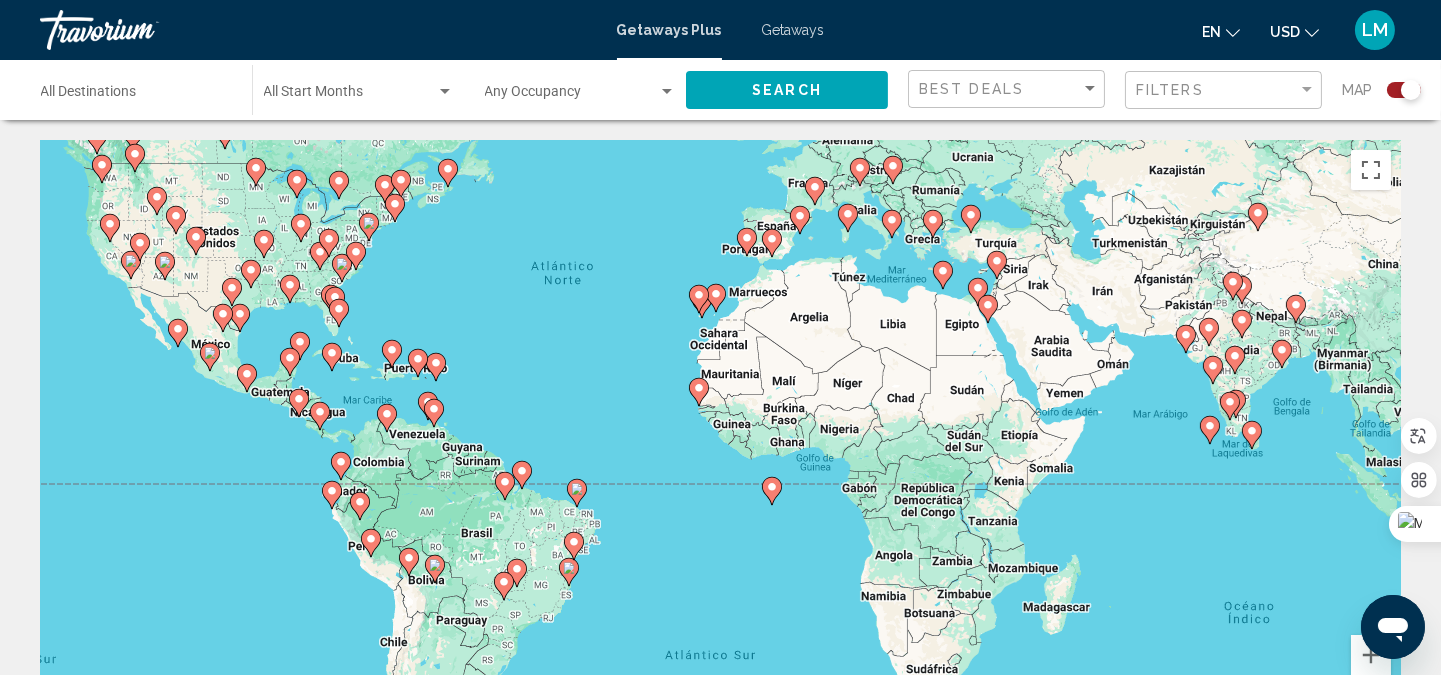 click on "Para activar la función de arrastre con el teclado, pulsa Alt + Intro. Cuando hayas habilitado esa función, usa las teclas de flecha para mover el marcador. Para completar el arrastre, pulsa Intro. Para cancelar, pulsa Escape." at bounding box center (720, 440) 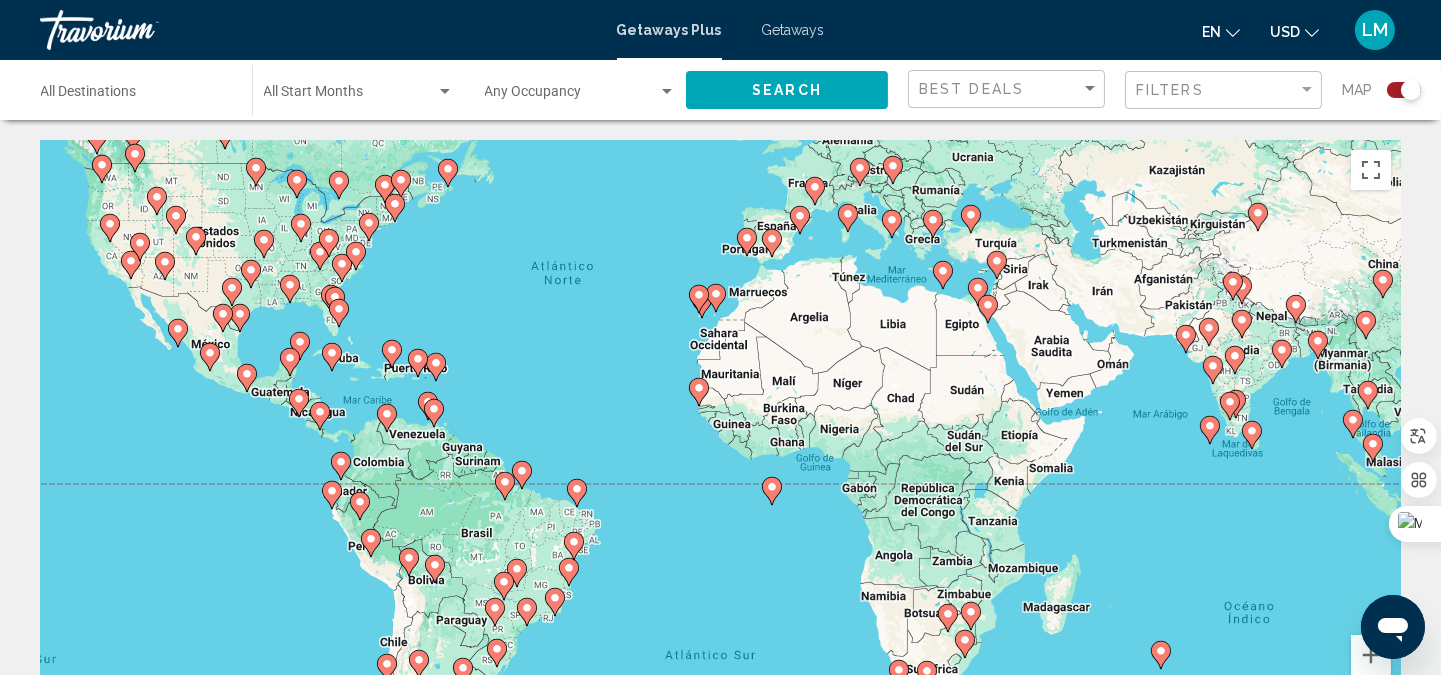 click 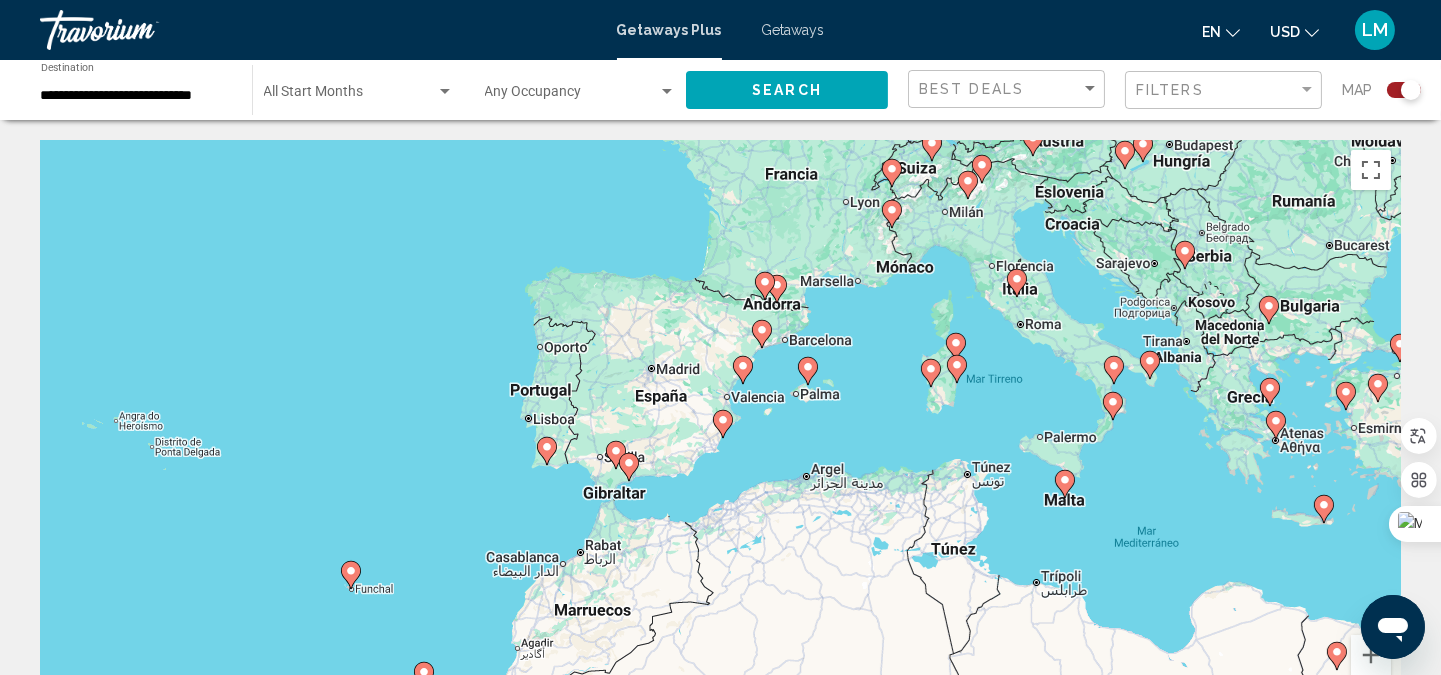 click 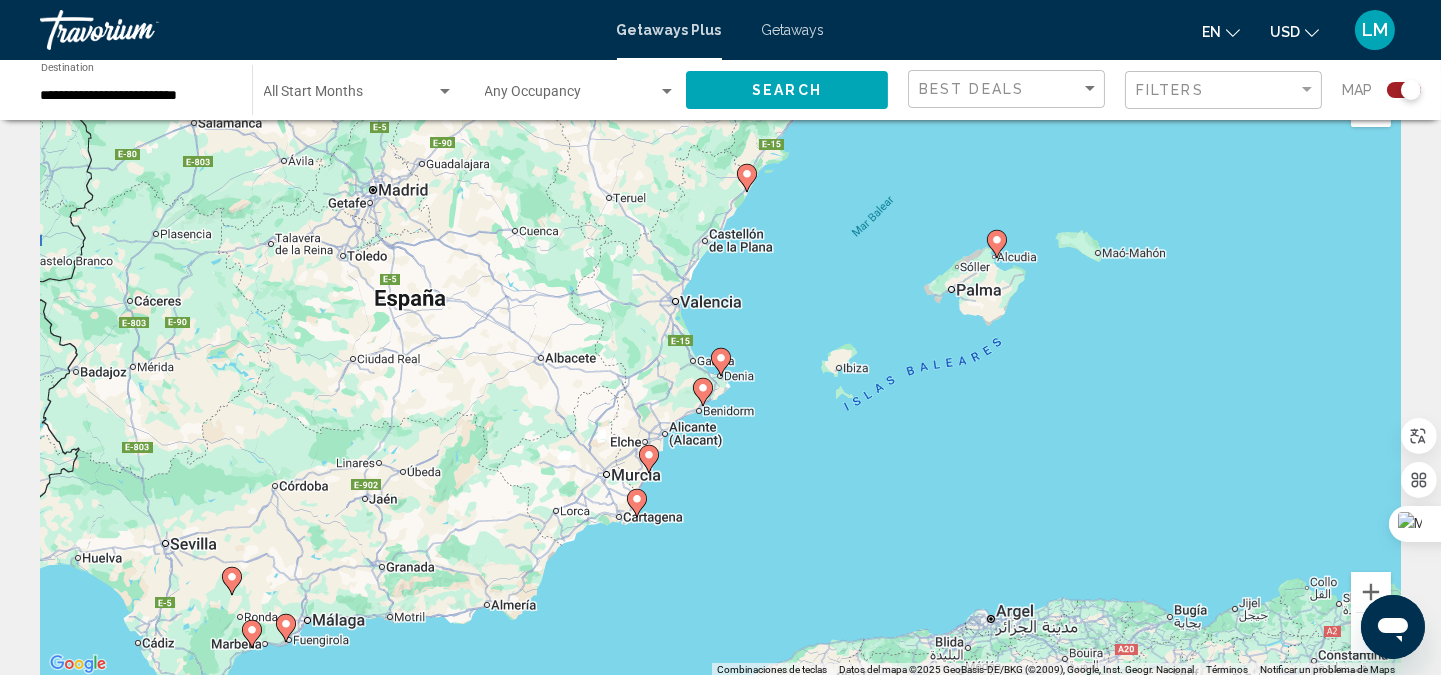 scroll, scrollTop: 0, scrollLeft: 0, axis: both 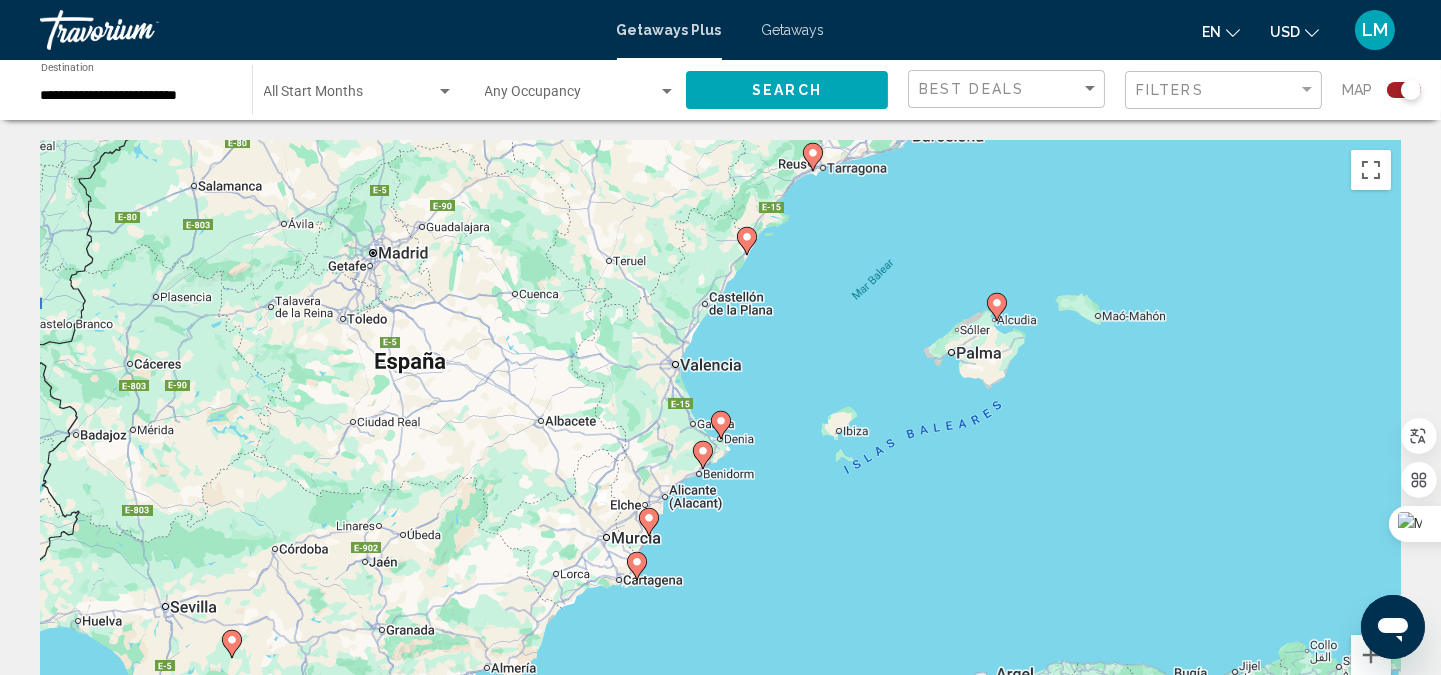 click on "Search" 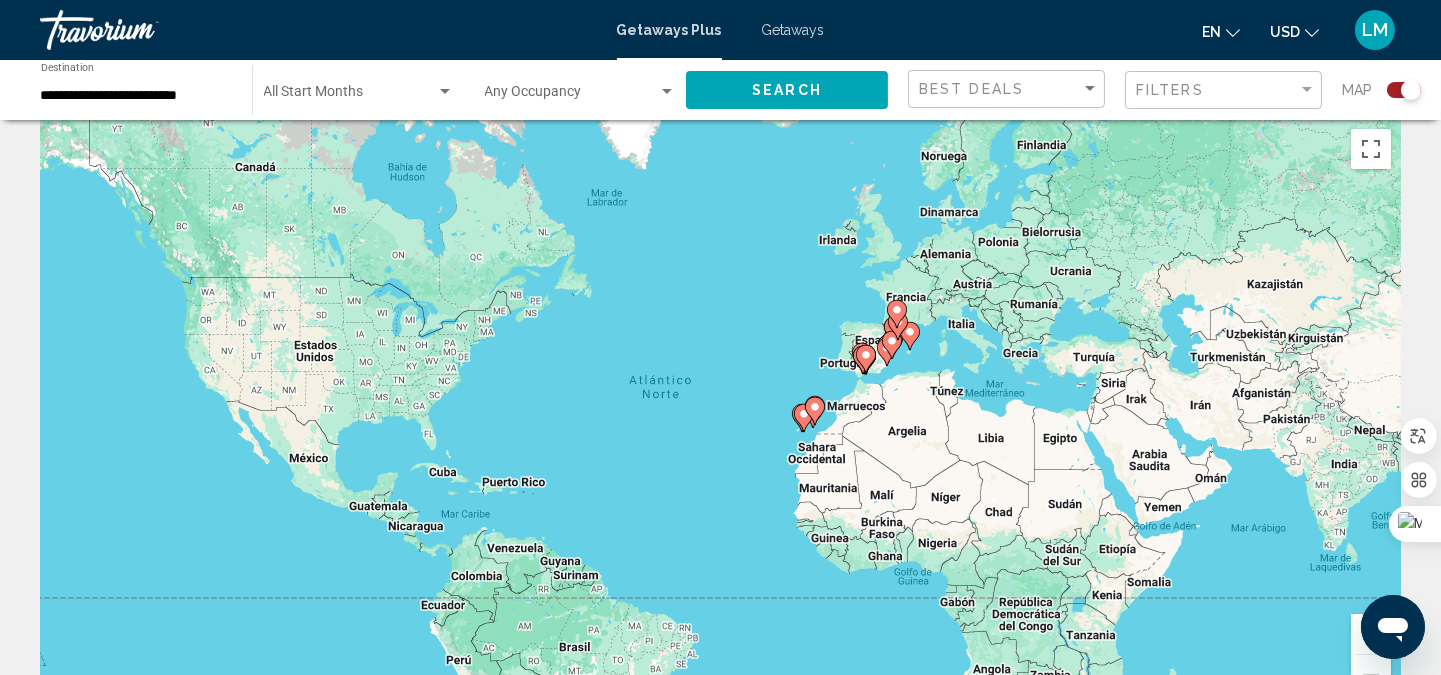 scroll, scrollTop: 0, scrollLeft: 0, axis: both 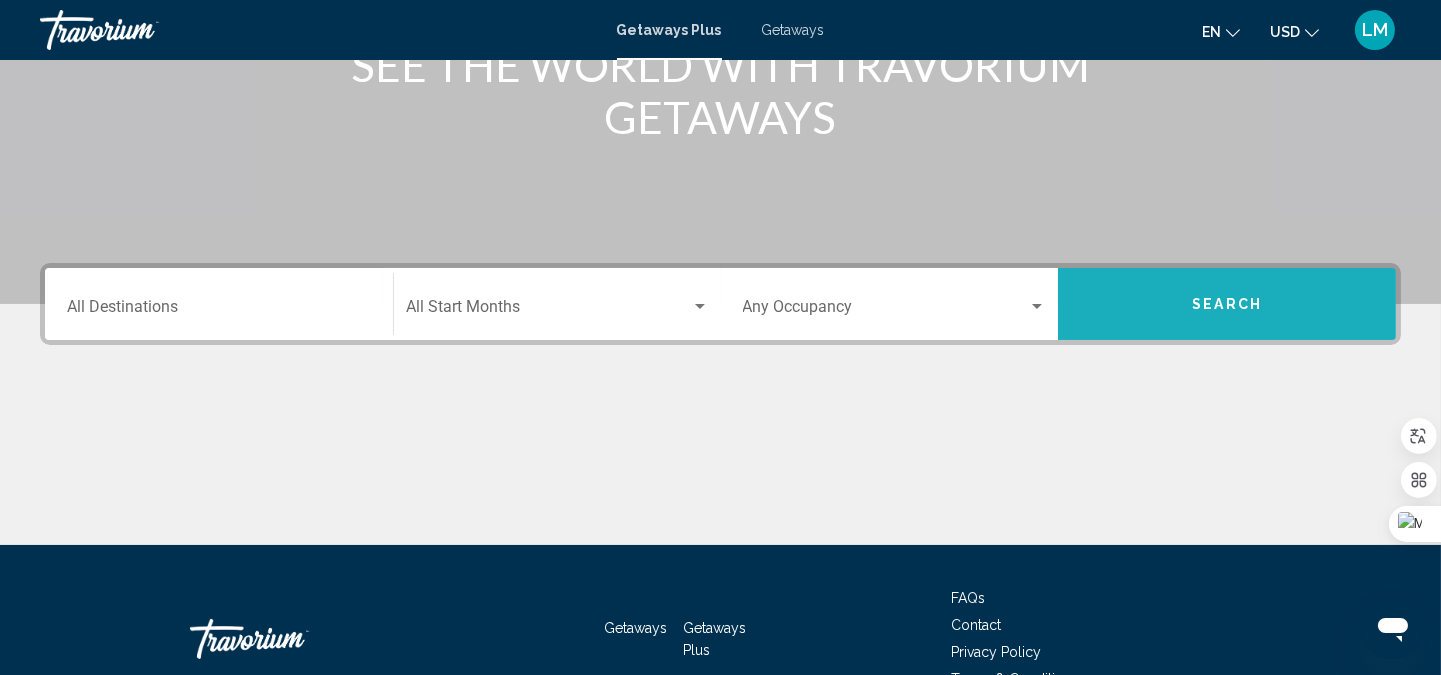 click on "Search" at bounding box center [1227, 304] 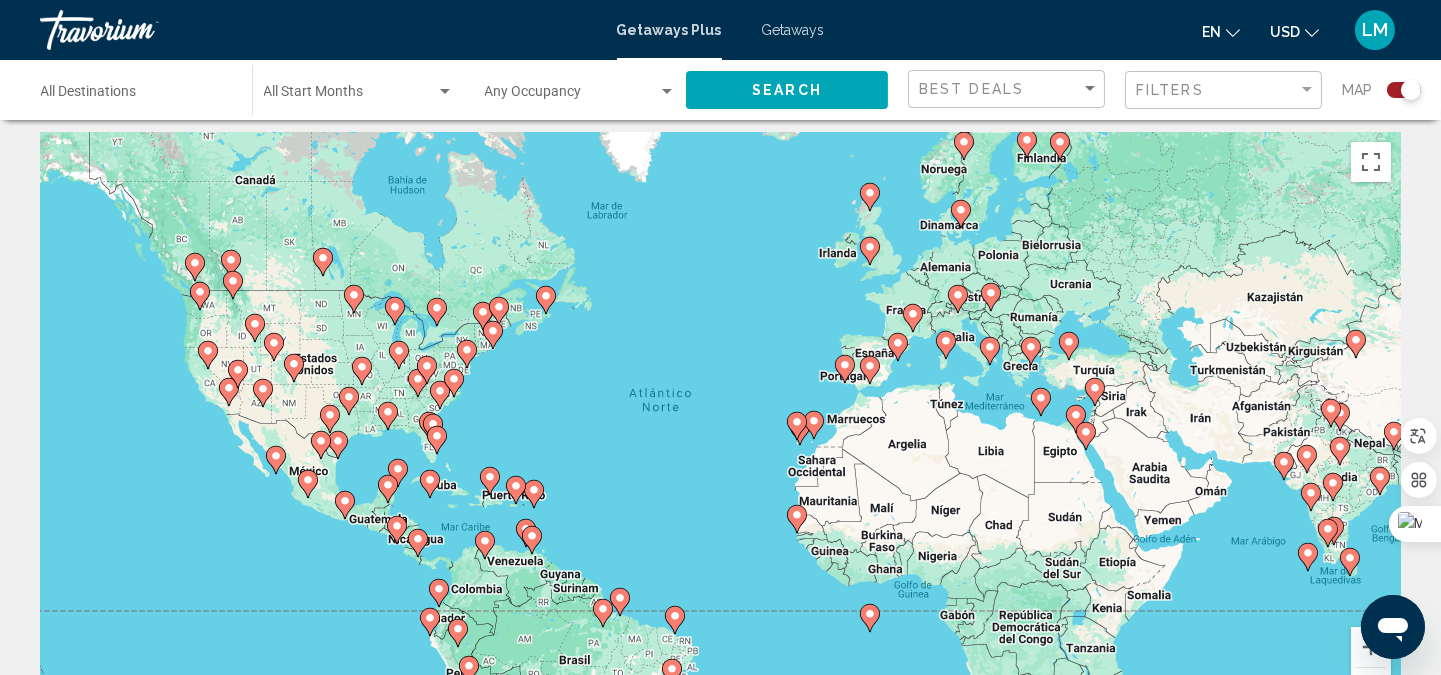 scroll, scrollTop: 0, scrollLeft: 0, axis: both 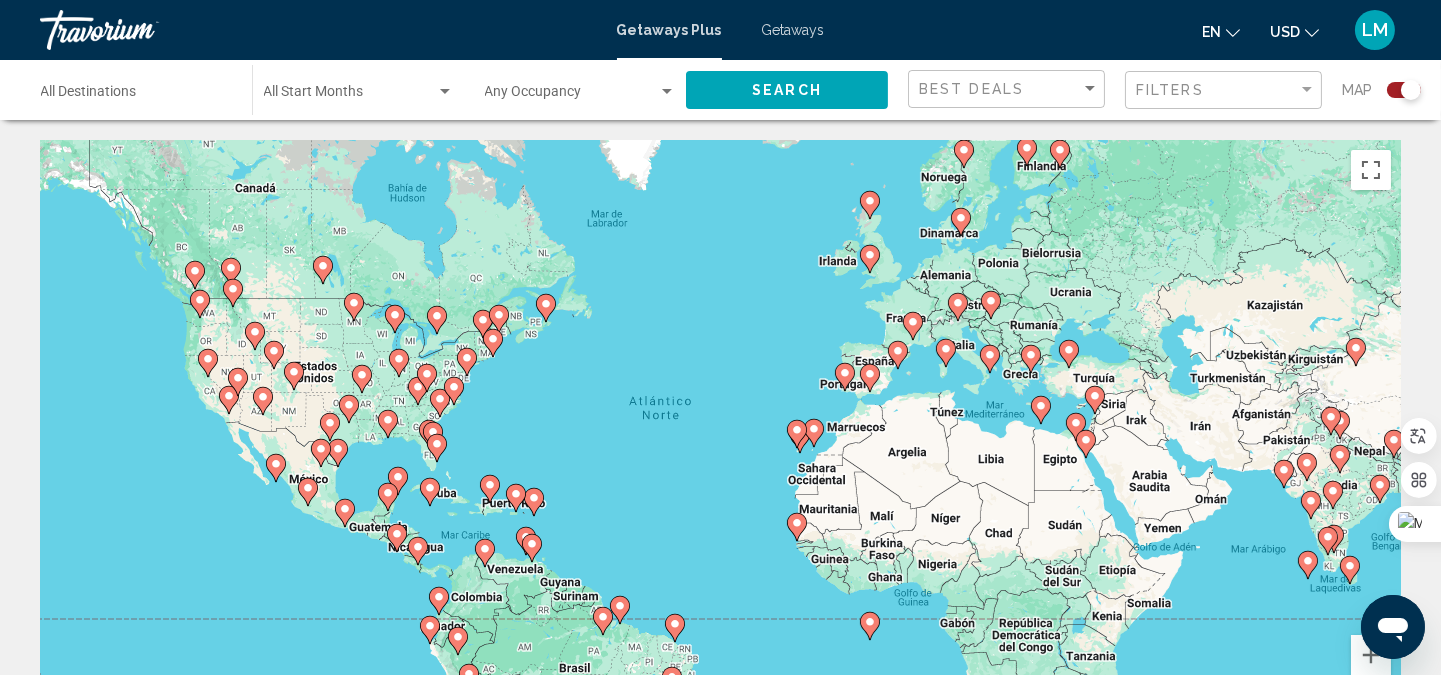 click at bounding box center (667, 92) 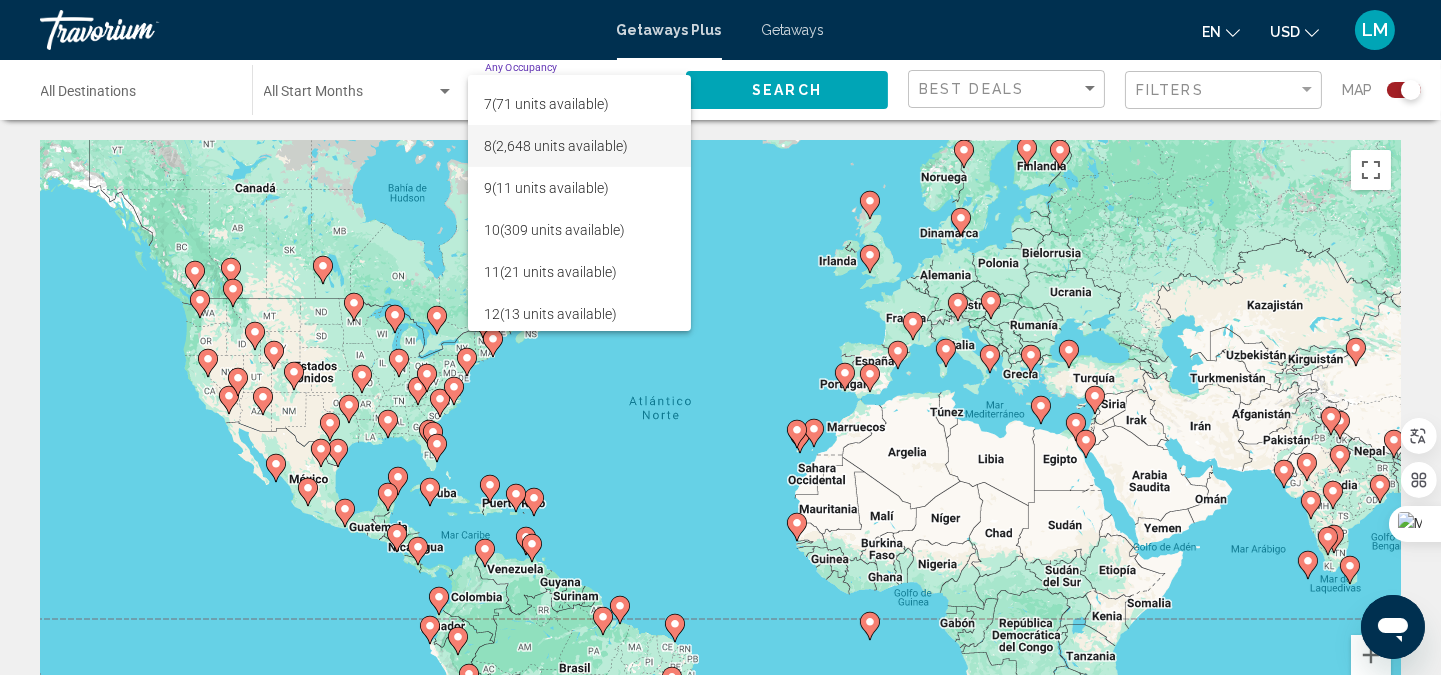 scroll, scrollTop: 290, scrollLeft: 0, axis: vertical 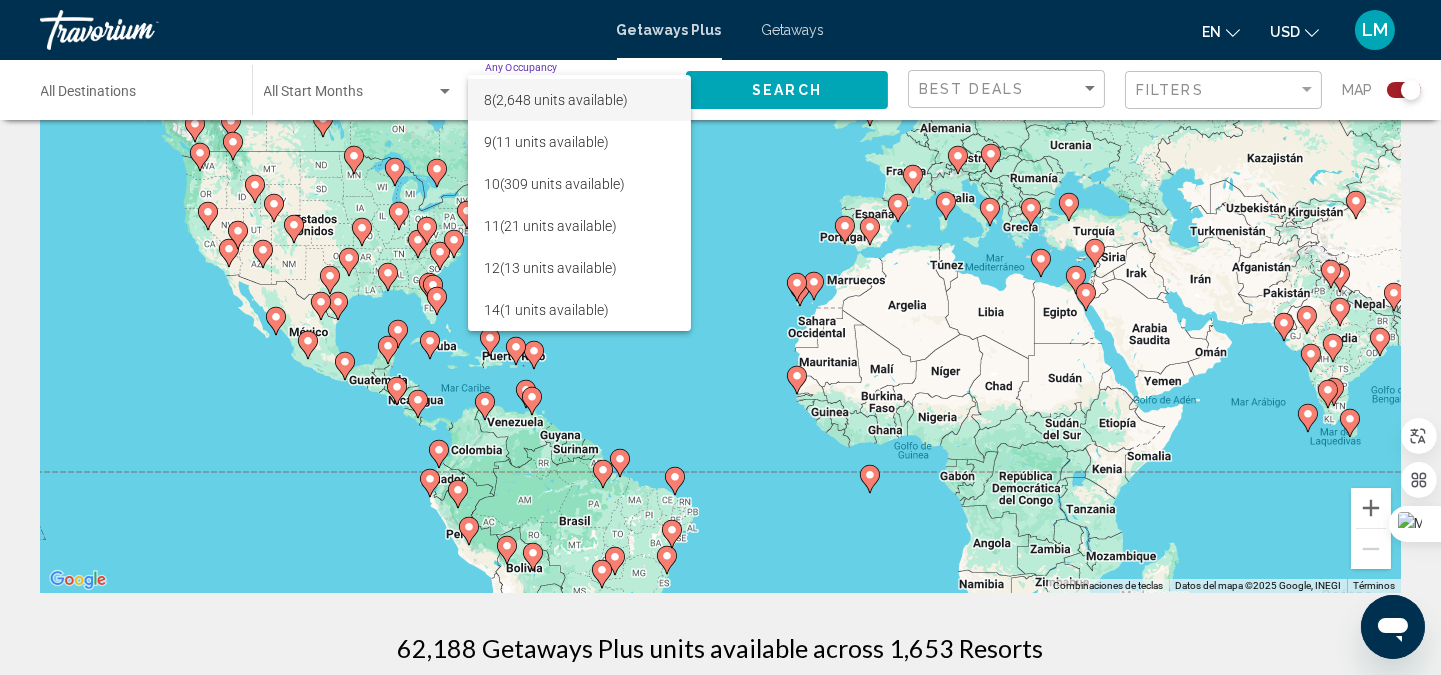 click on "8  (2,648 units available)" at bounding box center (579, 100) 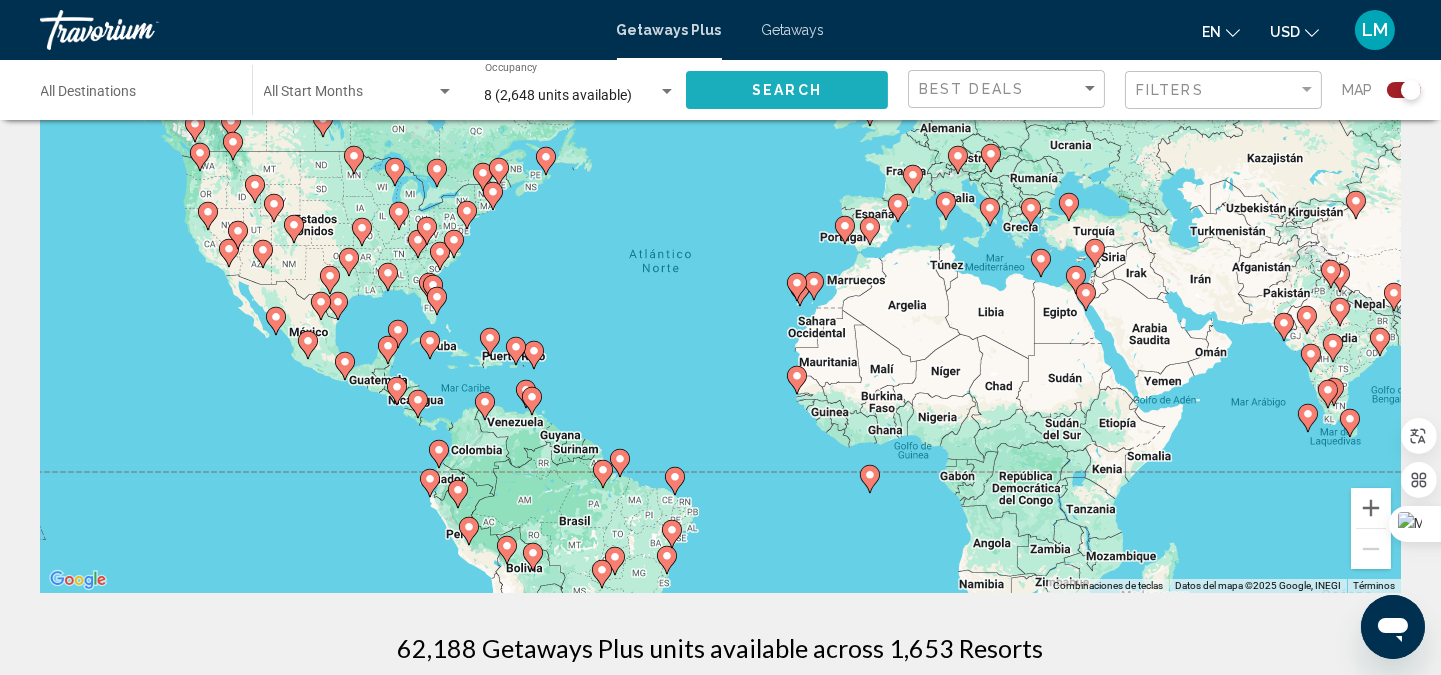 click on "Search" 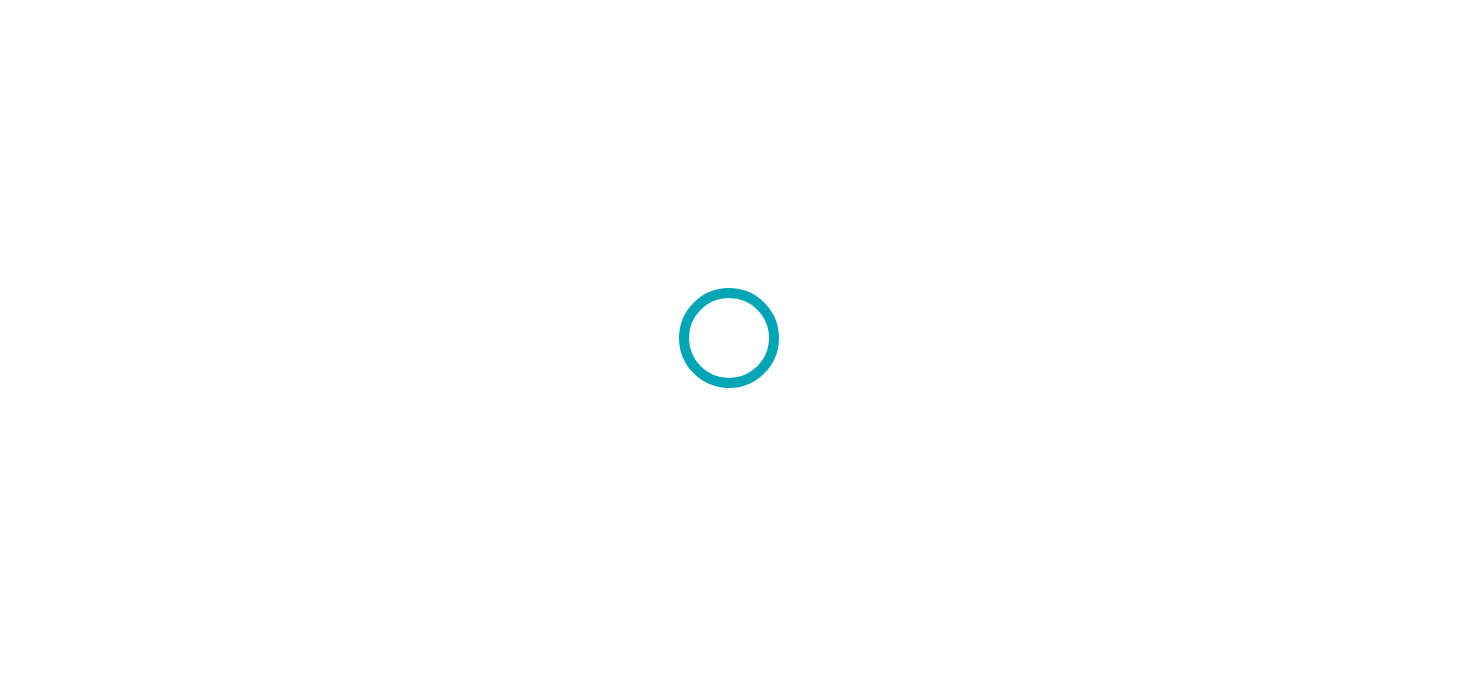 scroll, scrollTop: 0, scrollLeft: 0, axis: both 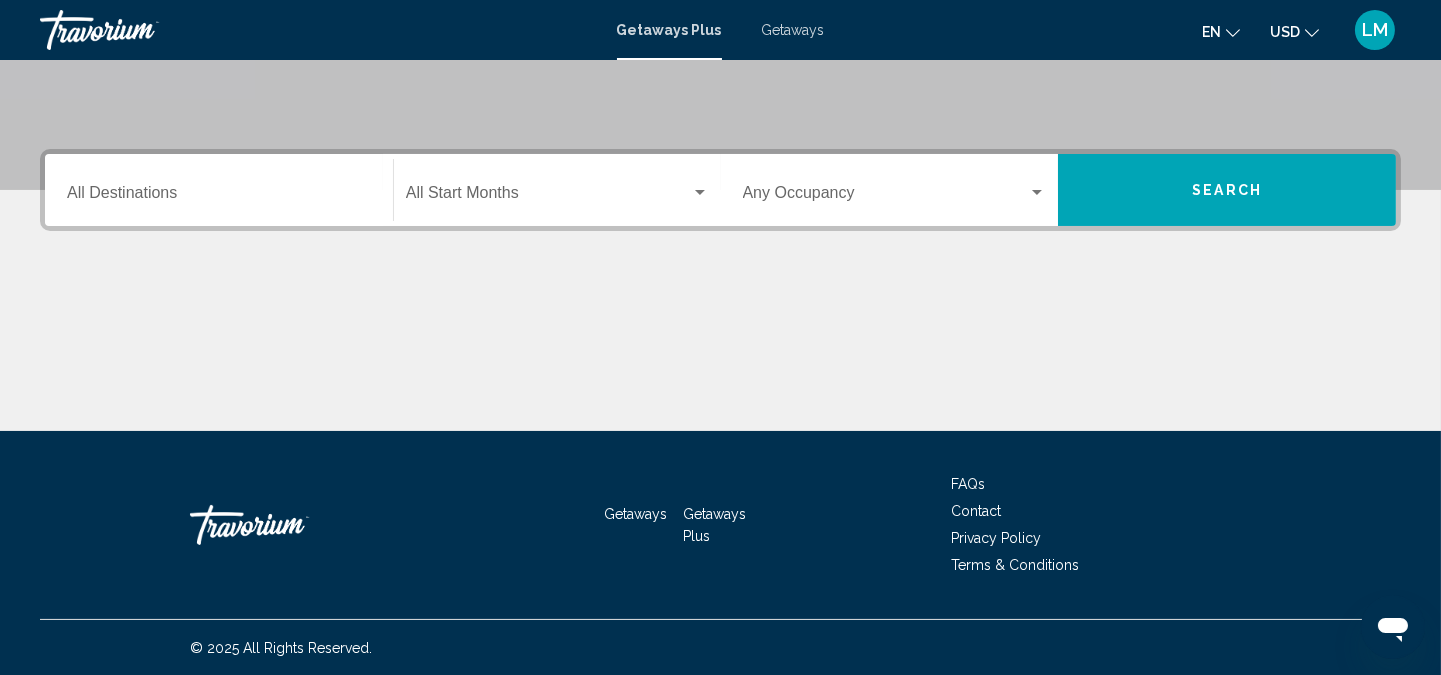 click on "Search" at bounding box center (1227, 191) 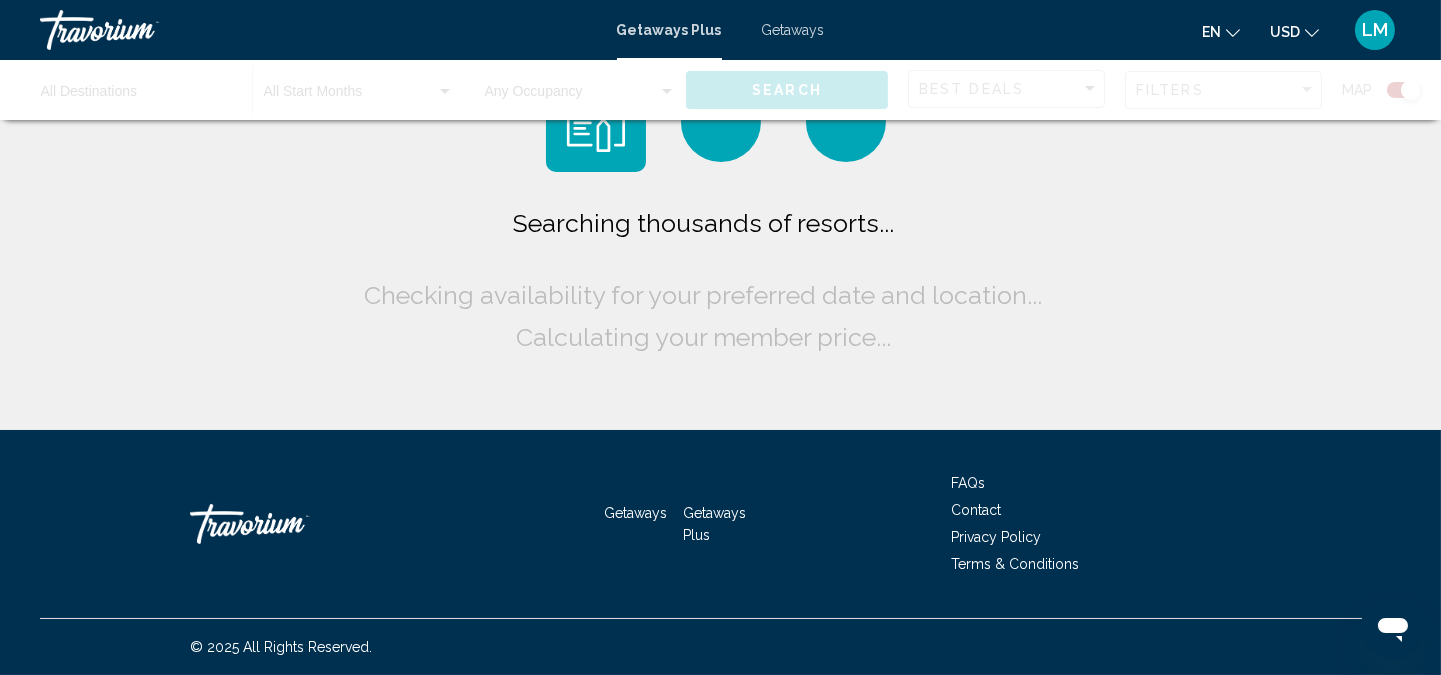 scroll, scrollTop: 0, scrollLeft: 0, axis: both 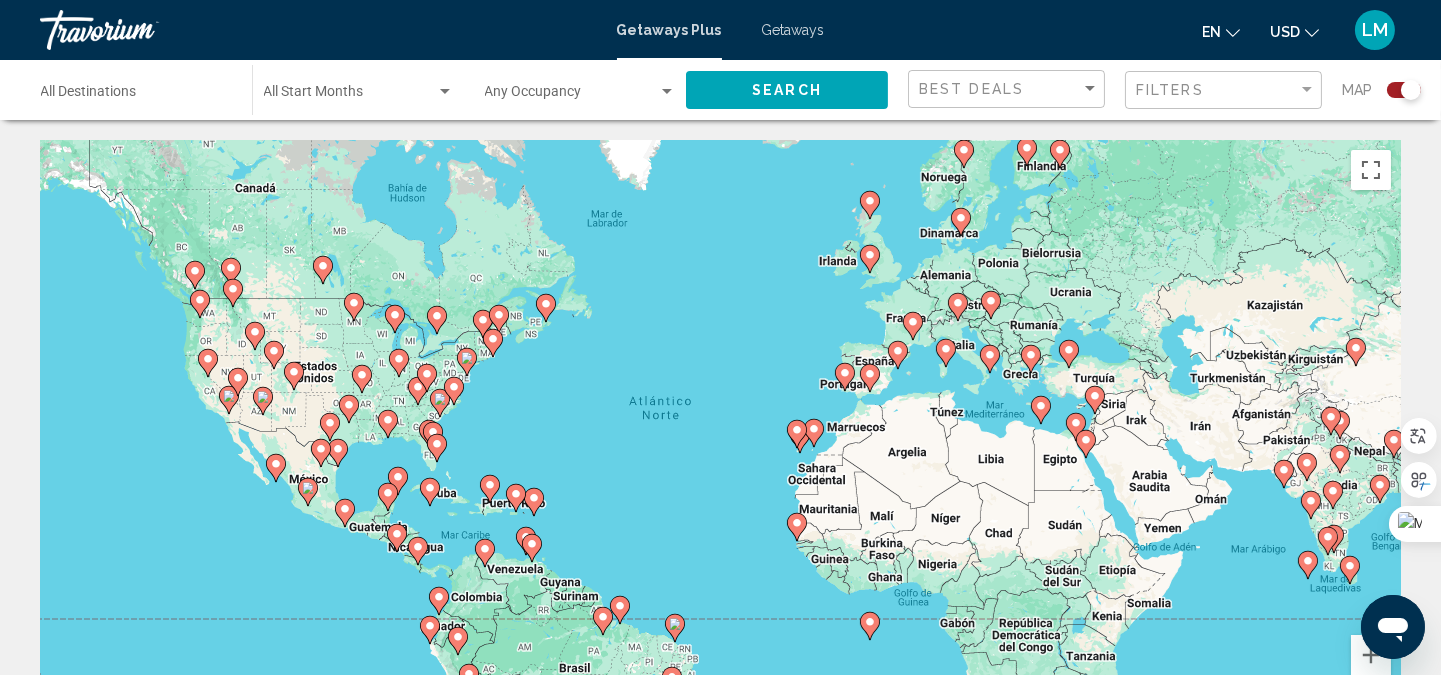 click 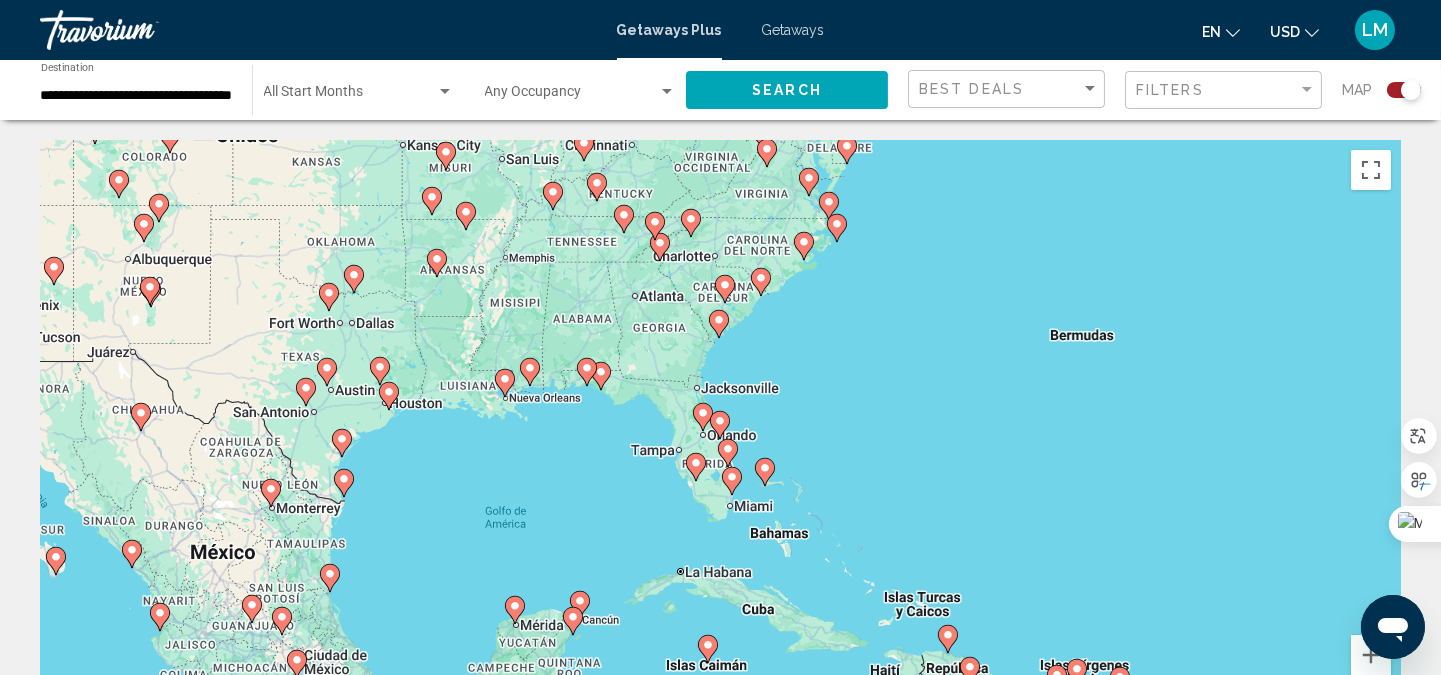click 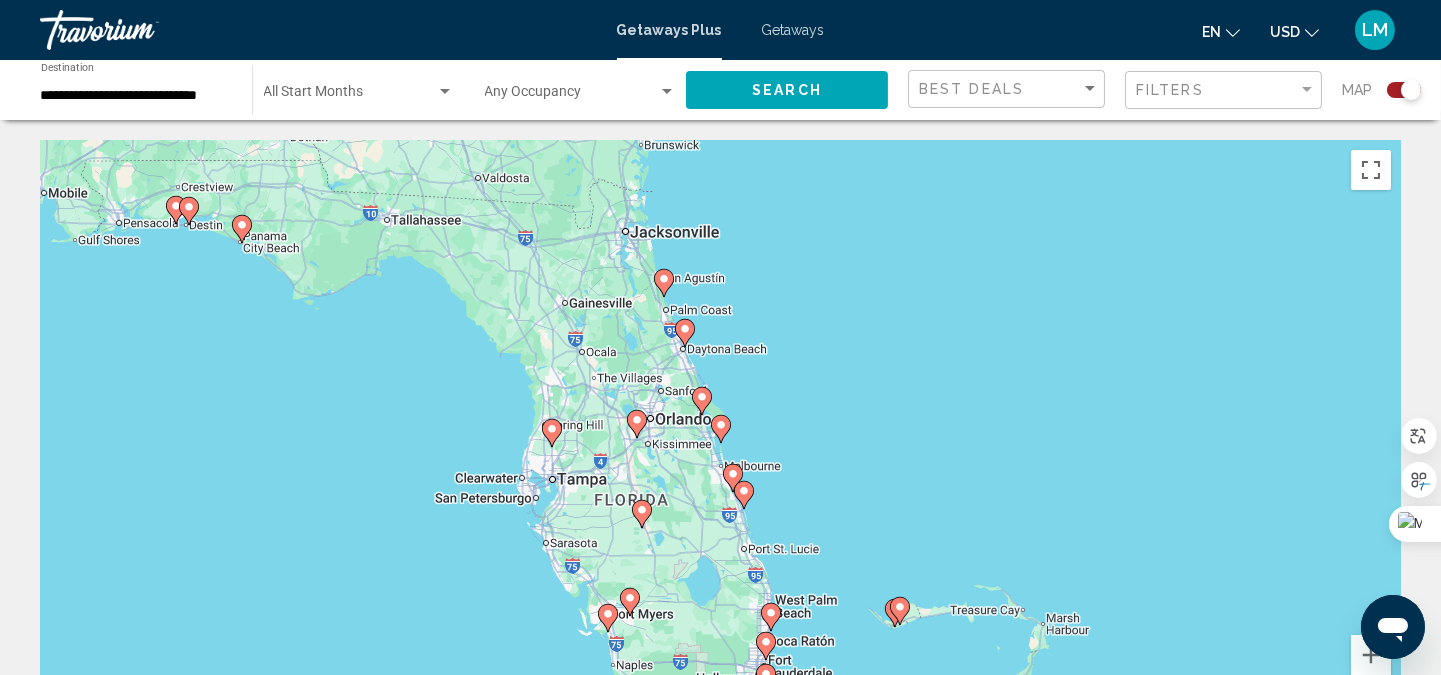 click 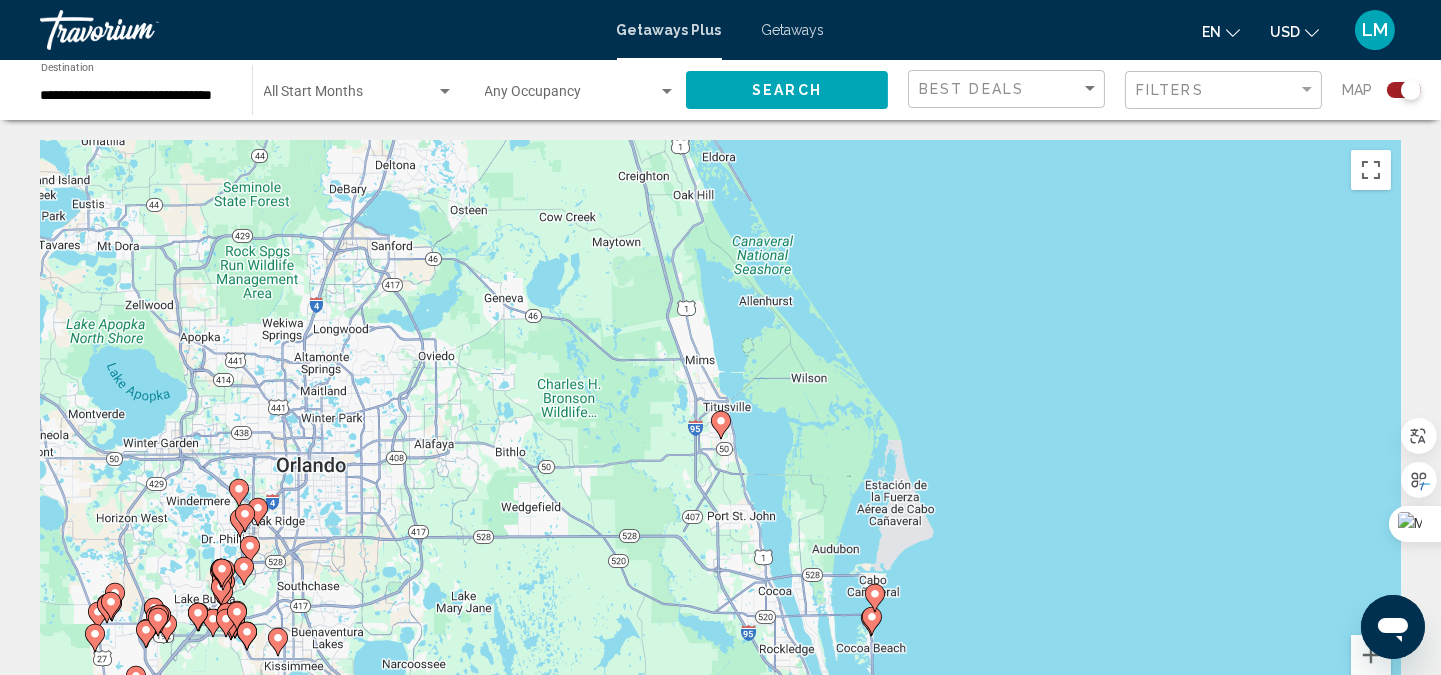 scroll, scrollTop: 296, scrollLeft: 0, axis: vertical 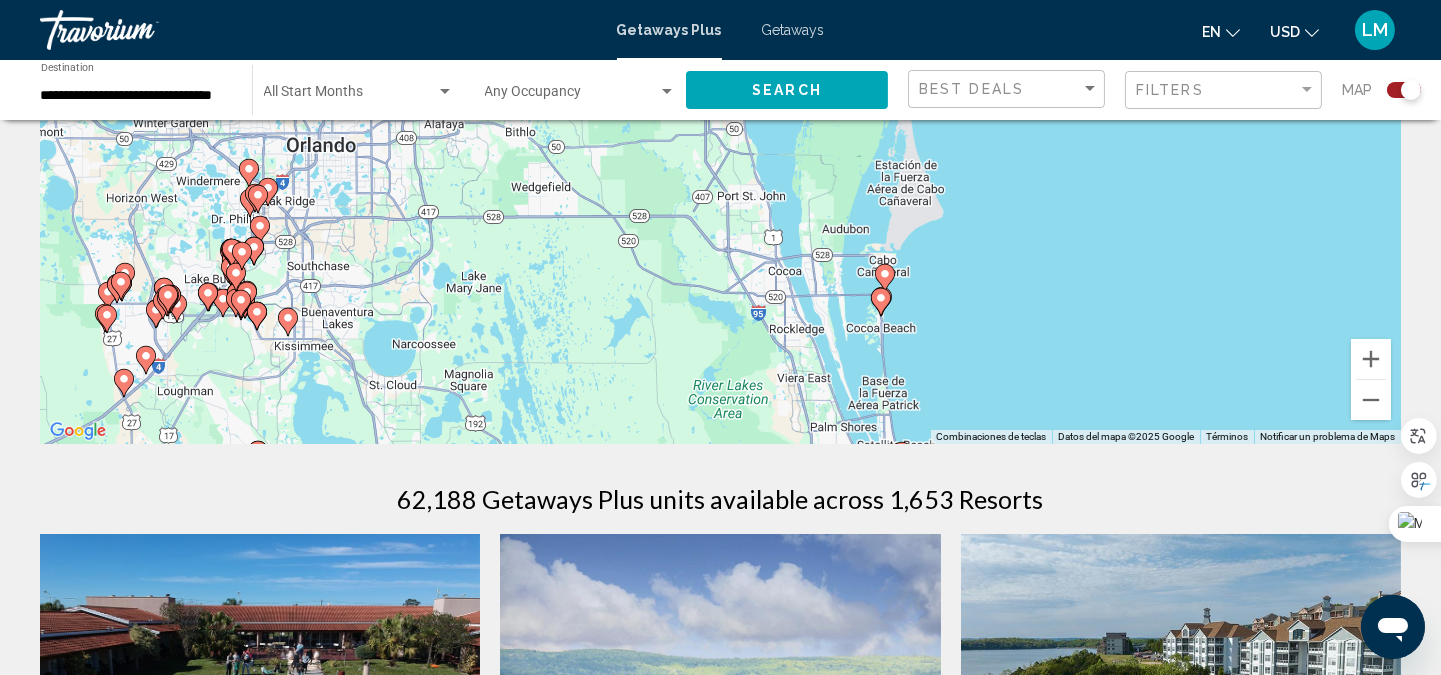 click on "Para activar la función de arrastre con el teclado, pulsa Alt + Intro. Cuando hayas habilitado esa función, usa las teclas de flecha para mover el marcador. Para completar el arrastre, pulsa Intro. Para cancelar, pulsa Escape." at bounding box center (720, 144) 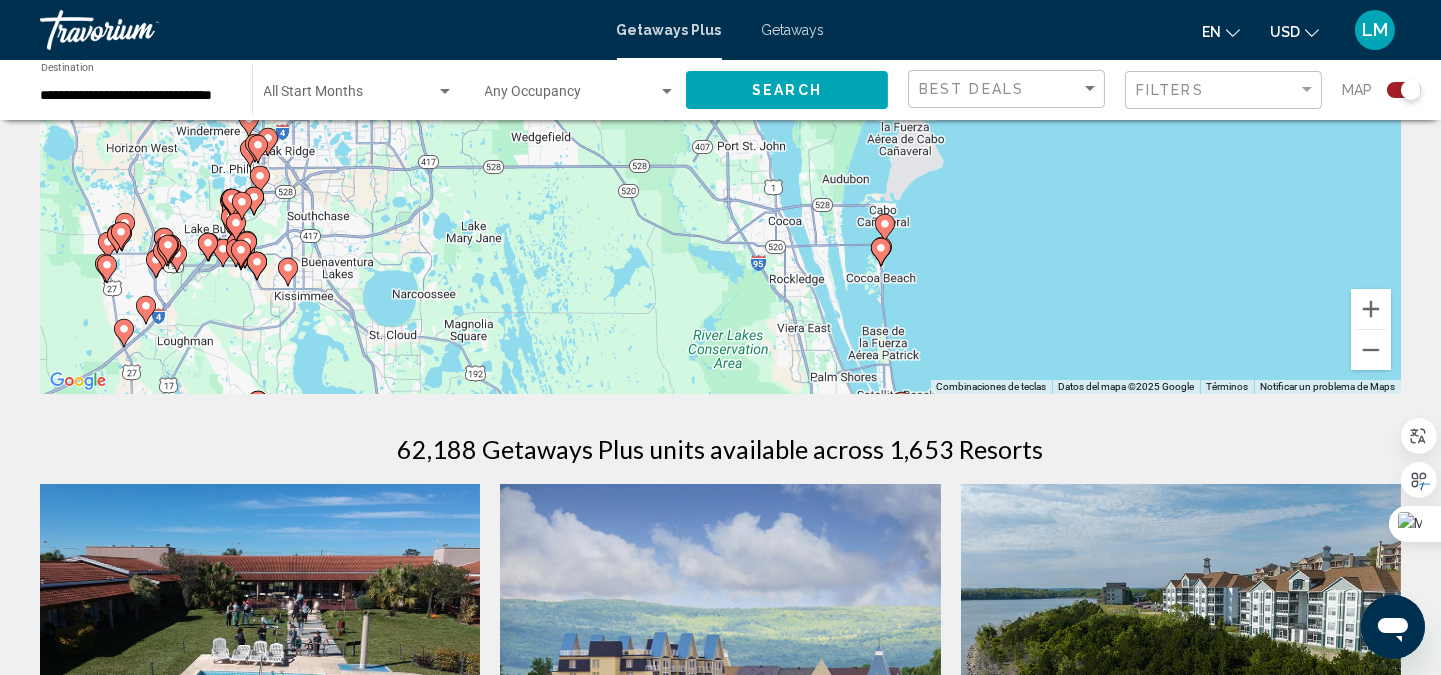scroll, scrollTop: 296, scrollLeft: 0, axis: vertical 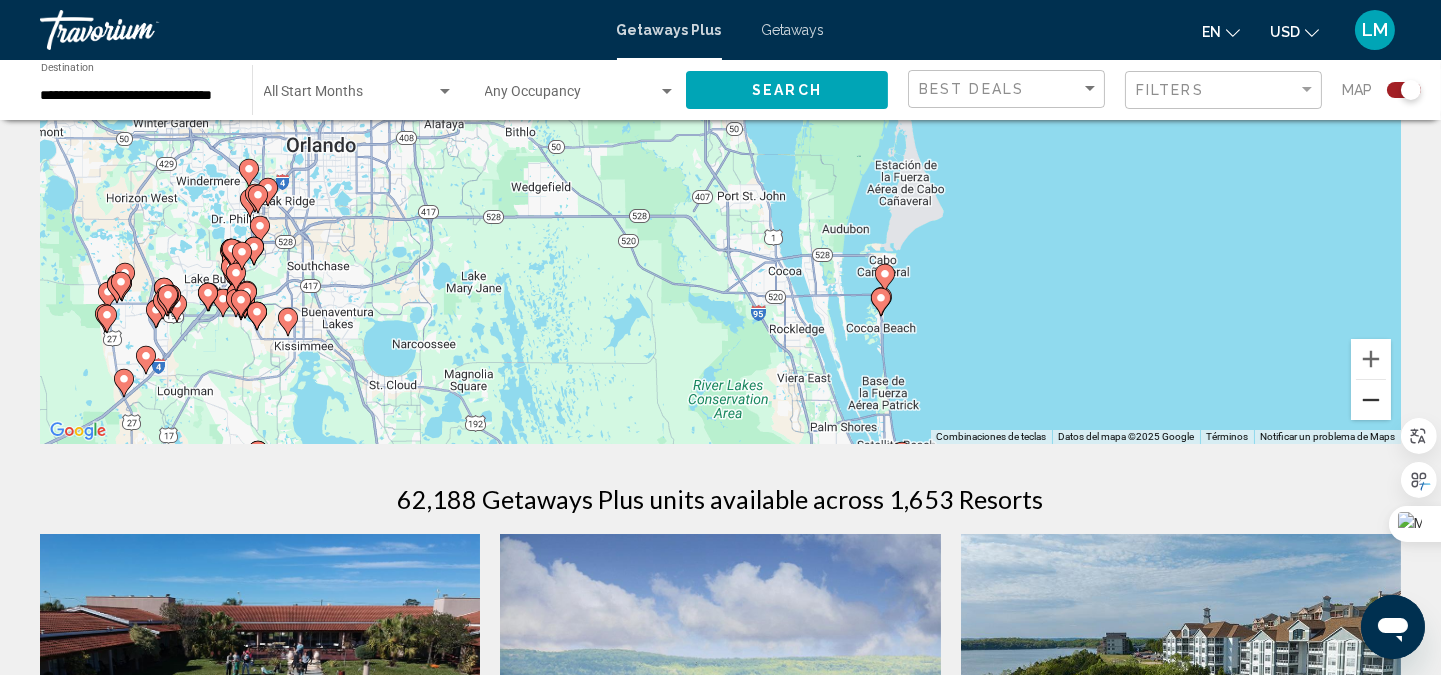 click at bounding box center (1371, 400) 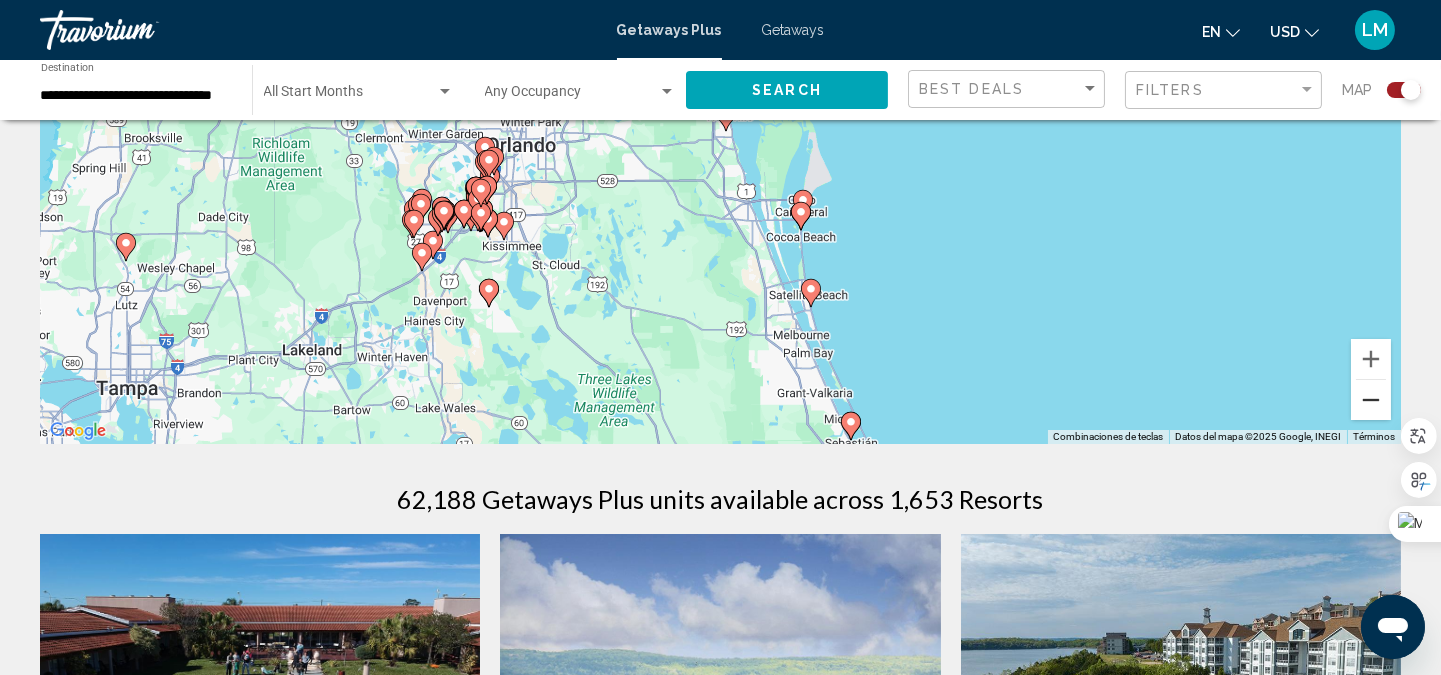 click at bounding box center (1371, 400) 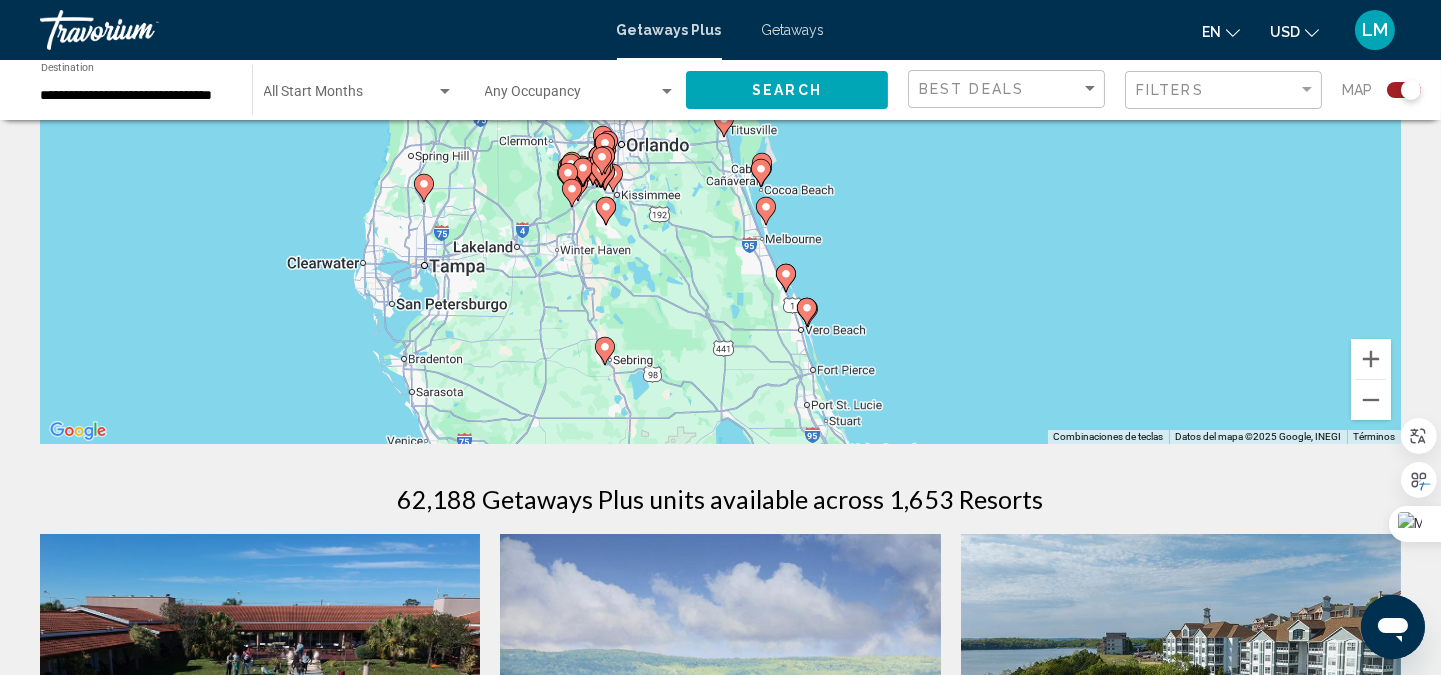 click 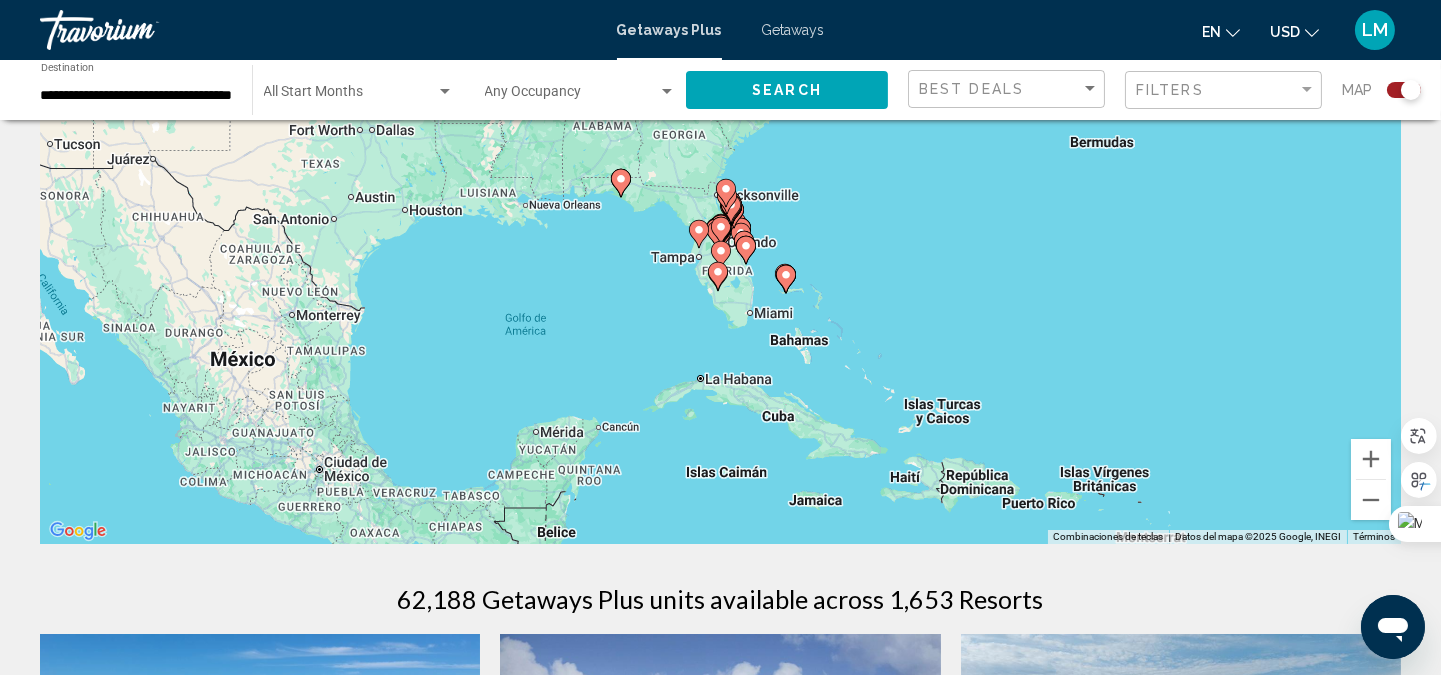 scroll, scrollTop: 147, scrollLeft: 0, axis: vertical 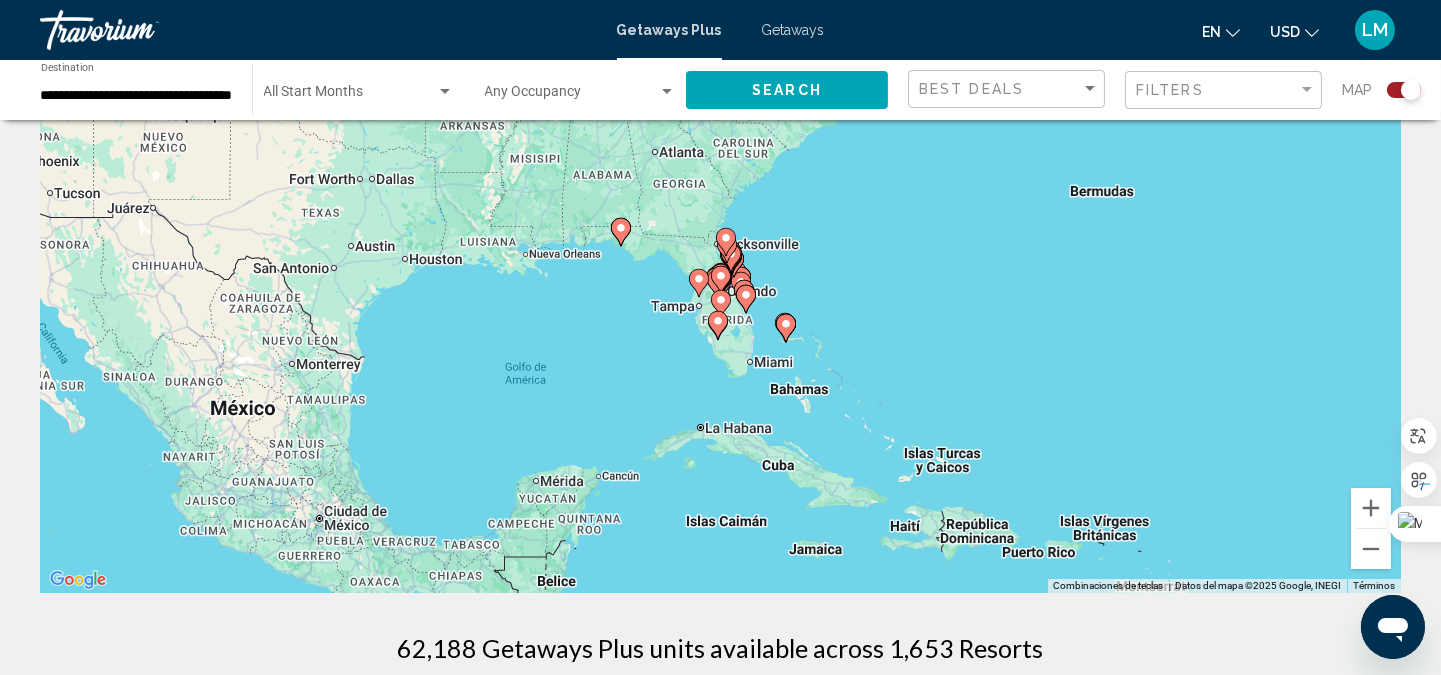 click at bounding box center [734, 263] 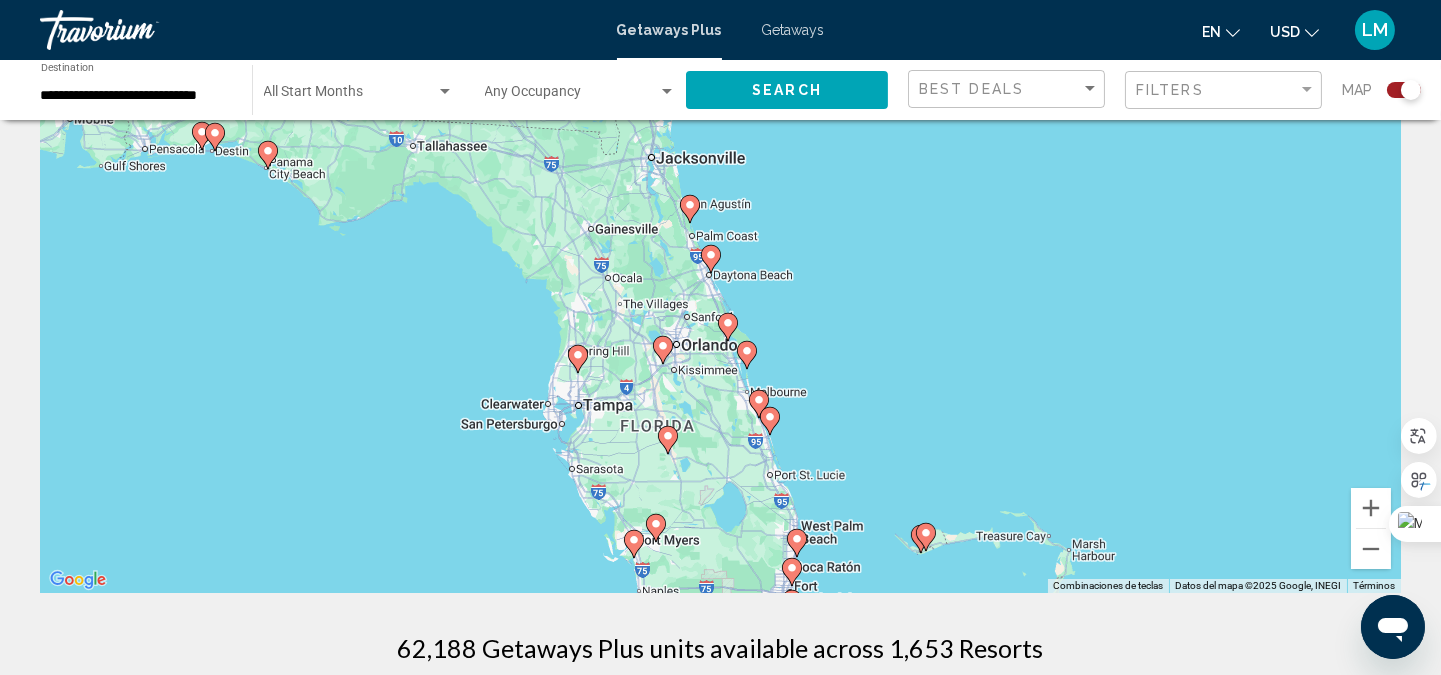 click 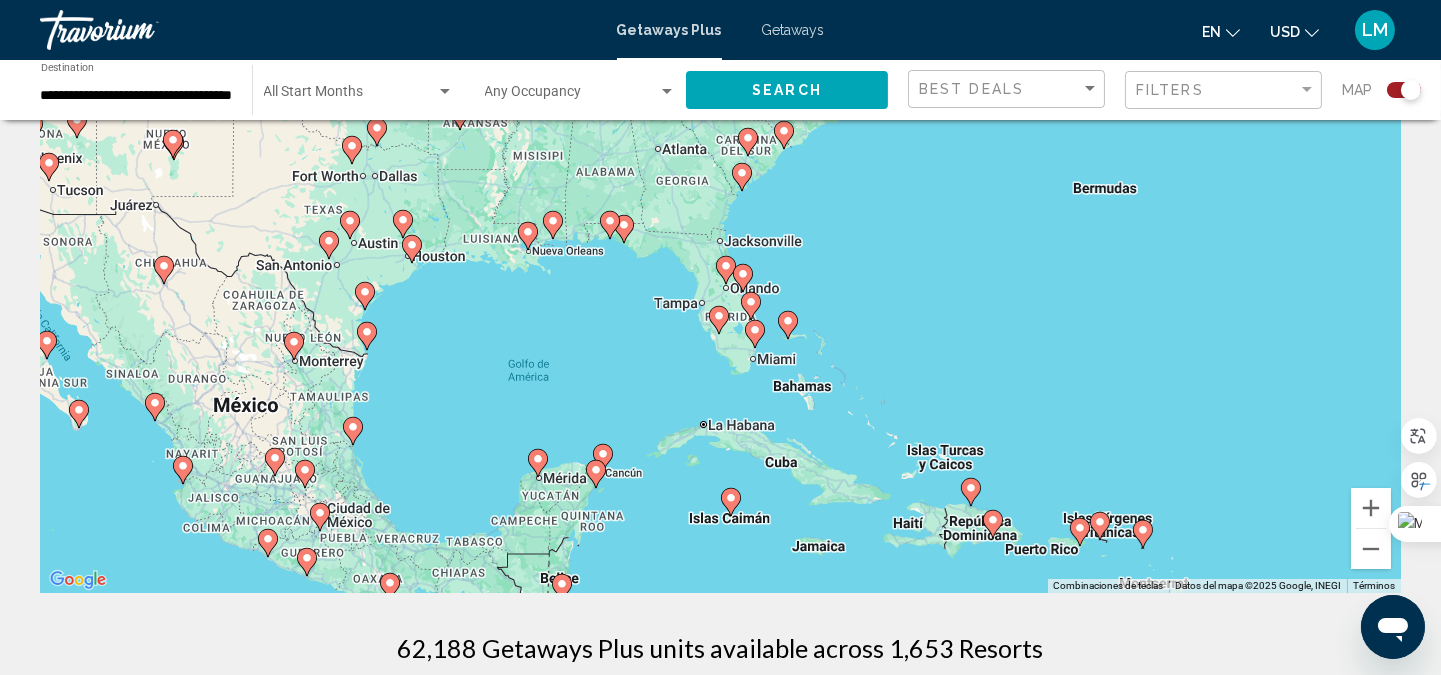 click on "Para desplazarte, pulsa las teclas de flecha.  Para activar la función de arrastre con el teclado, pulsa Alt + Intro. Cuando hayas habilitado esa función, usa las teclas de flecha para mover el marcador. Para completar el arrastre, pulsa Intro. Para cancelar, pulsa Escape." at bounding box center [720, 293] 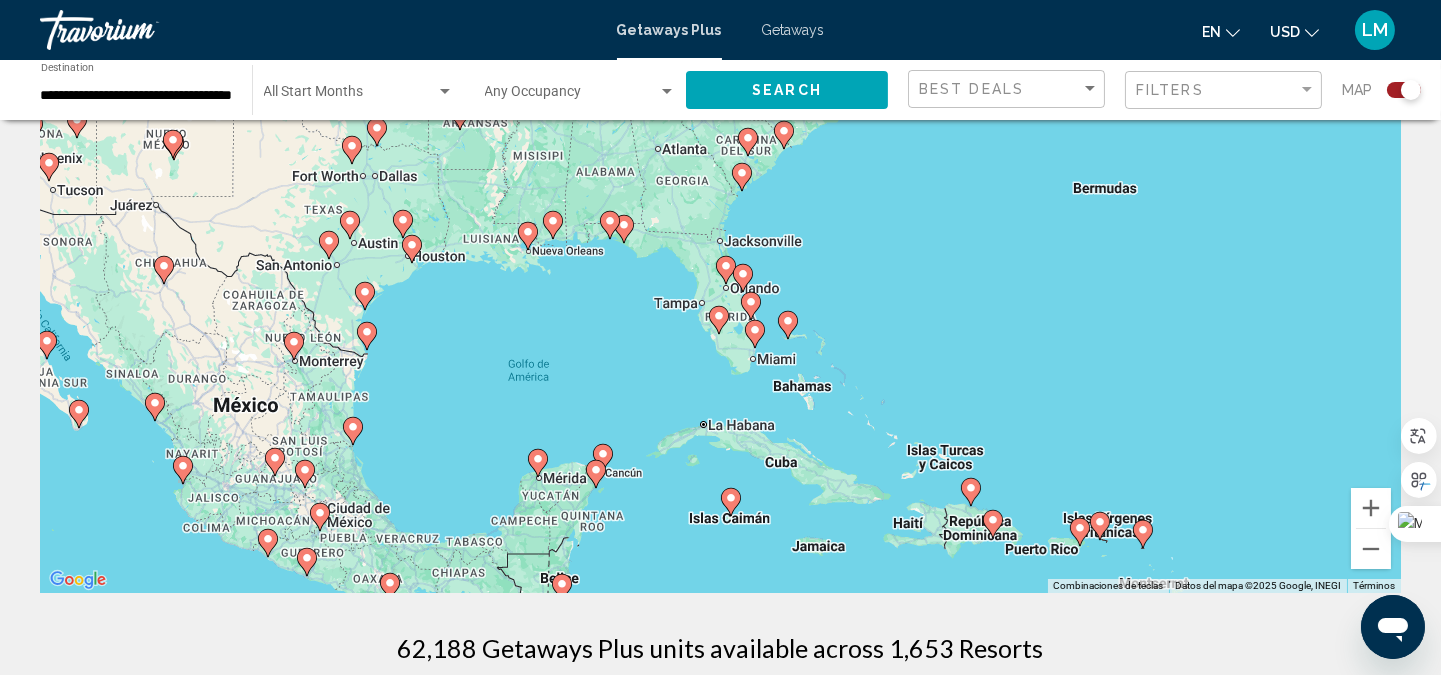 click 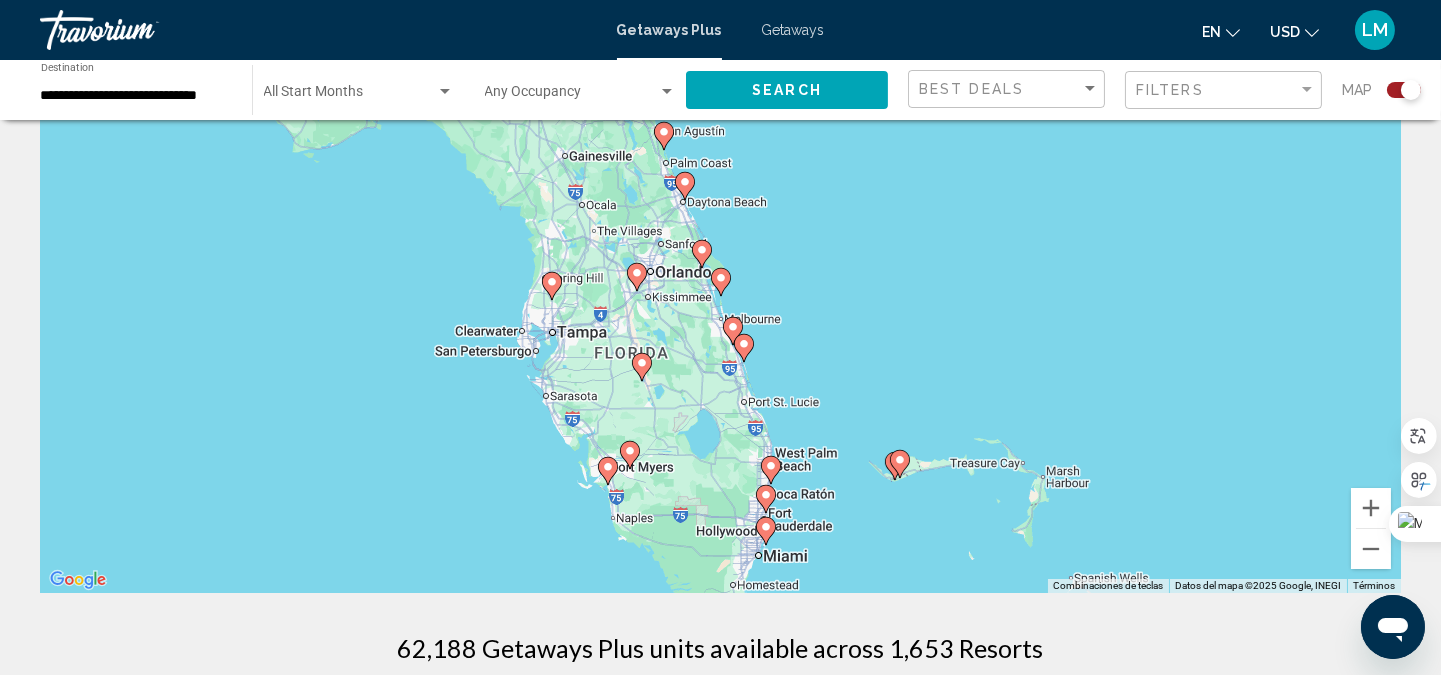 click 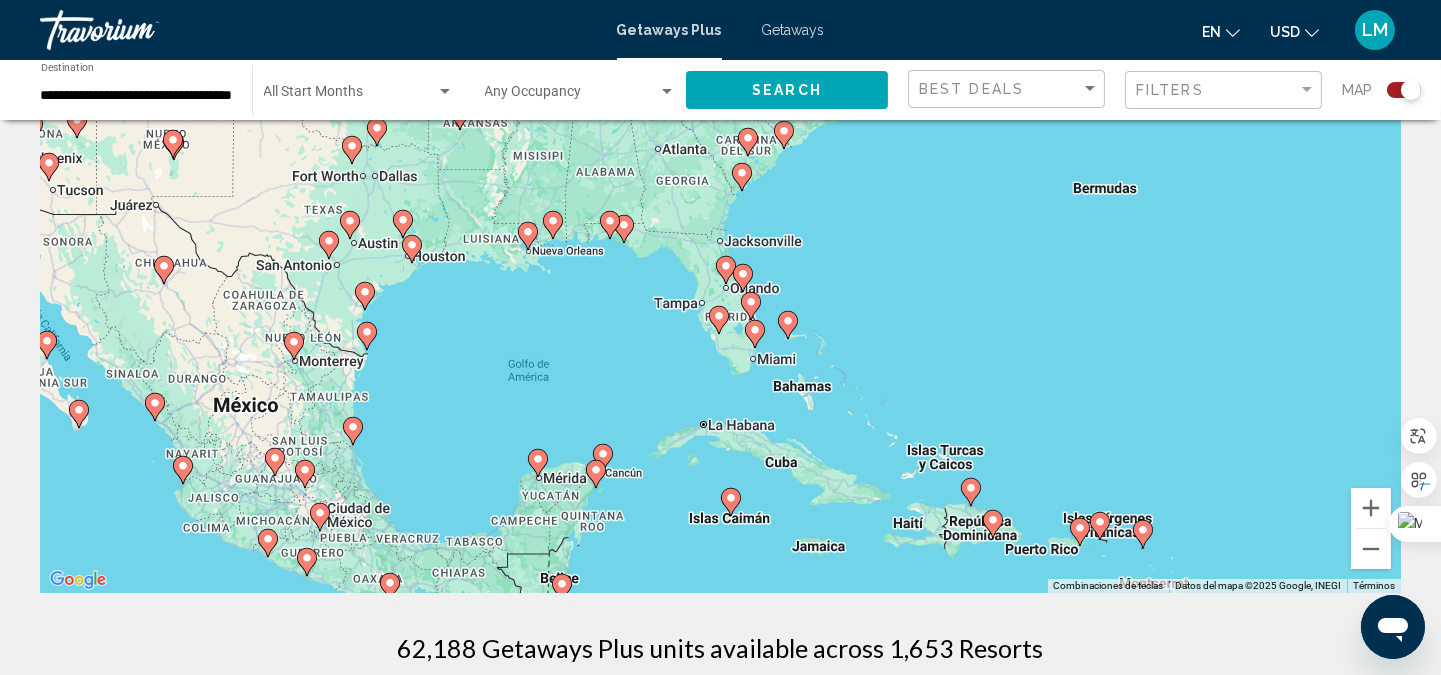 click 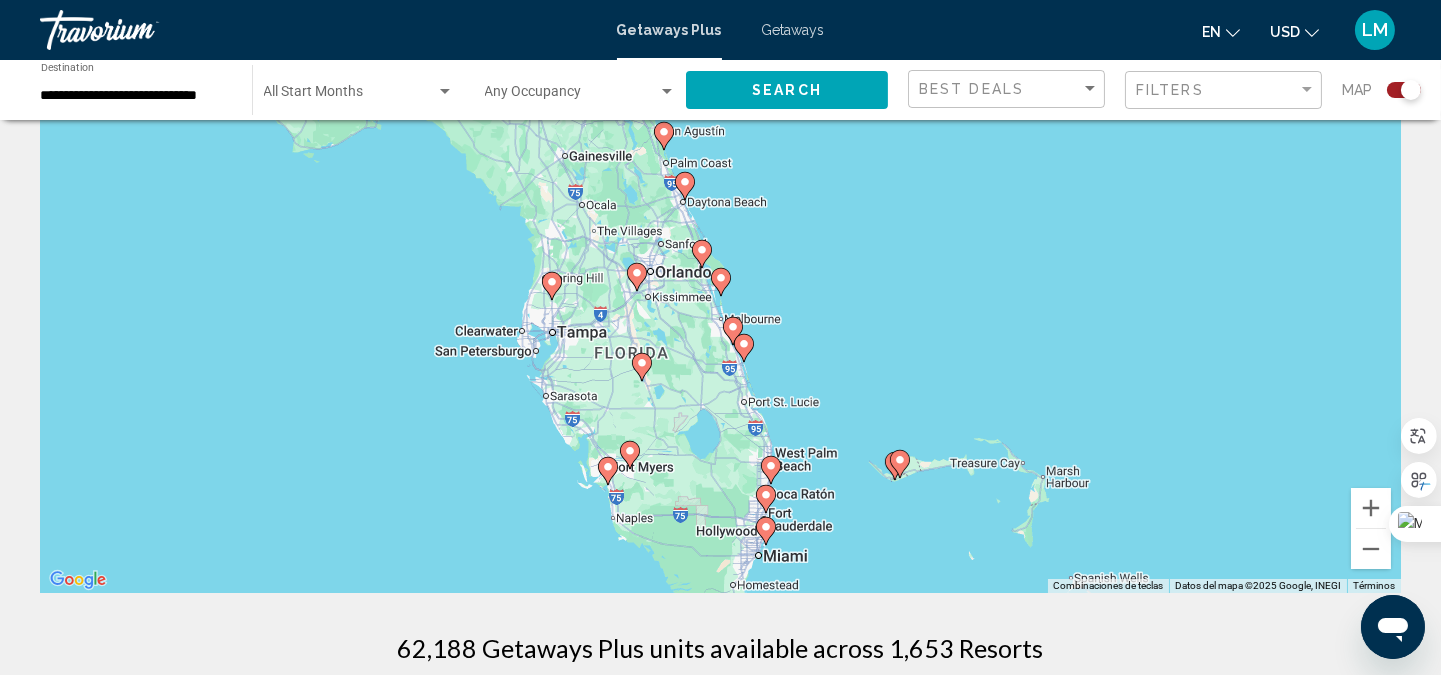 click 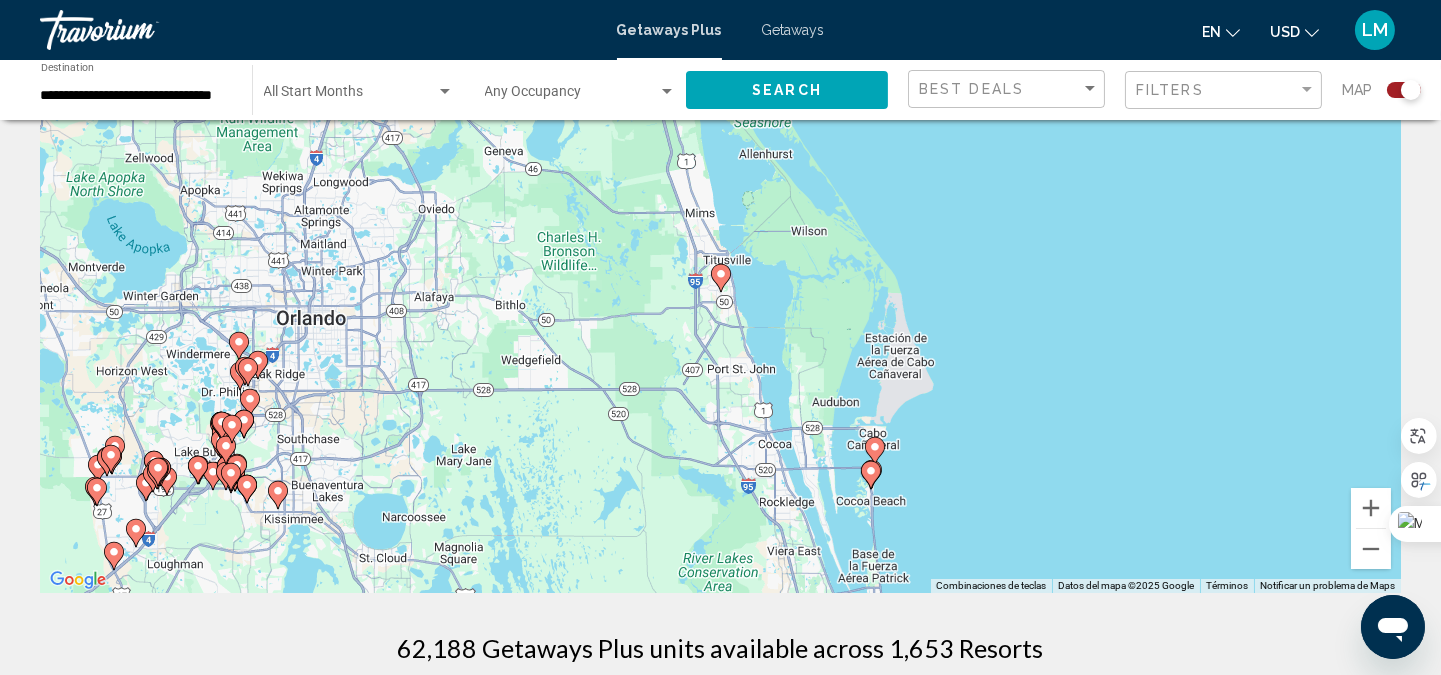click 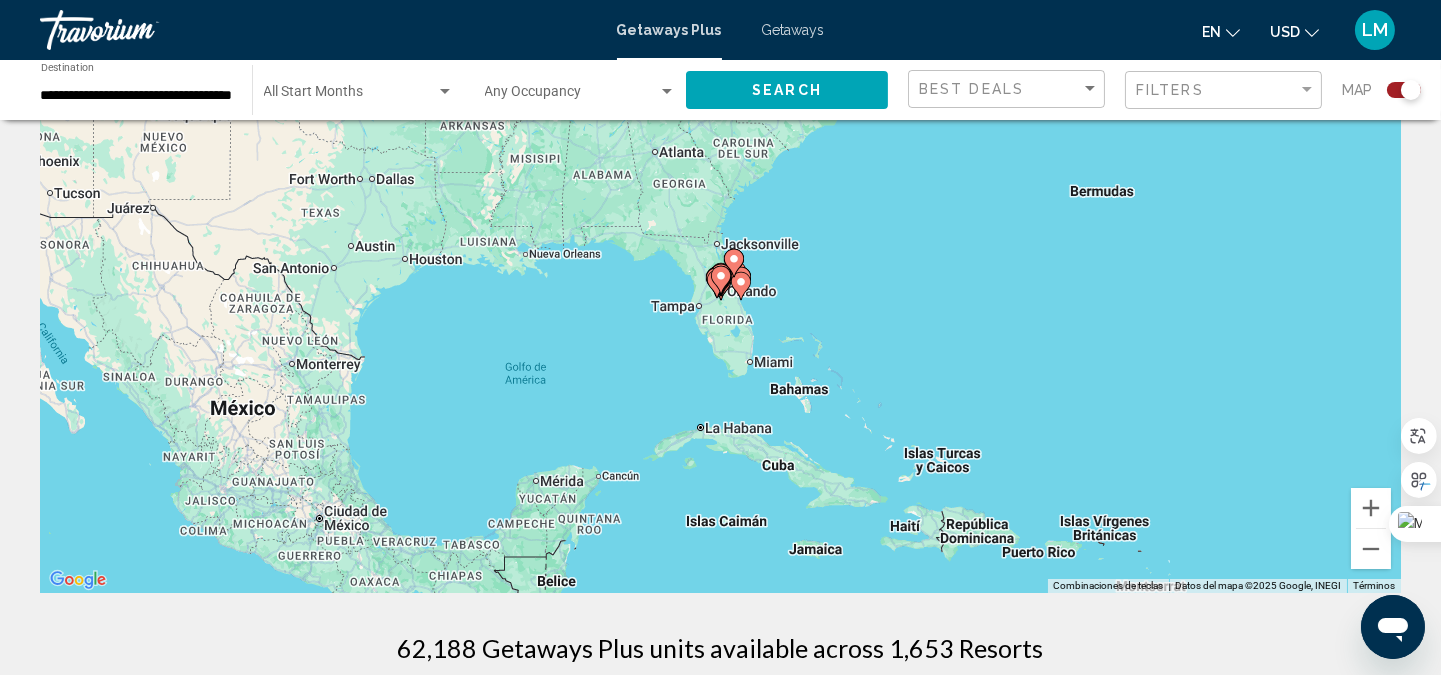 click 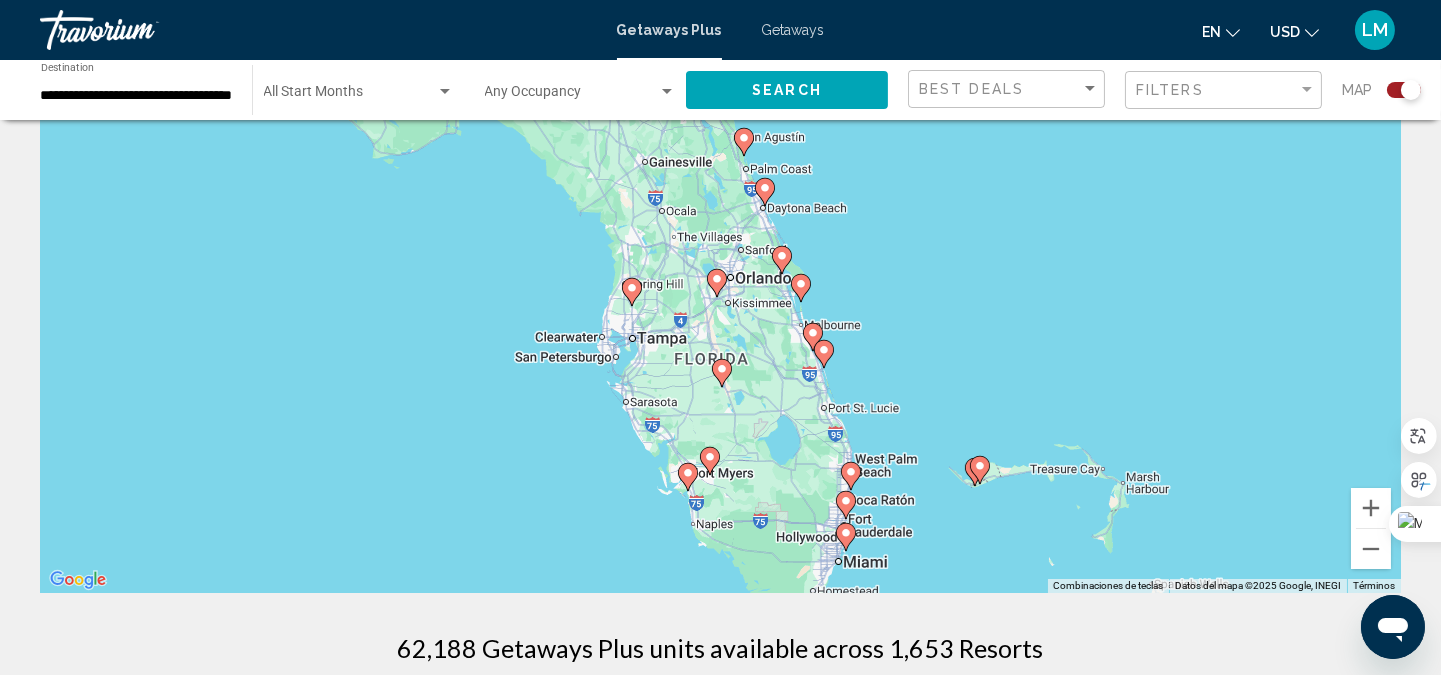 click 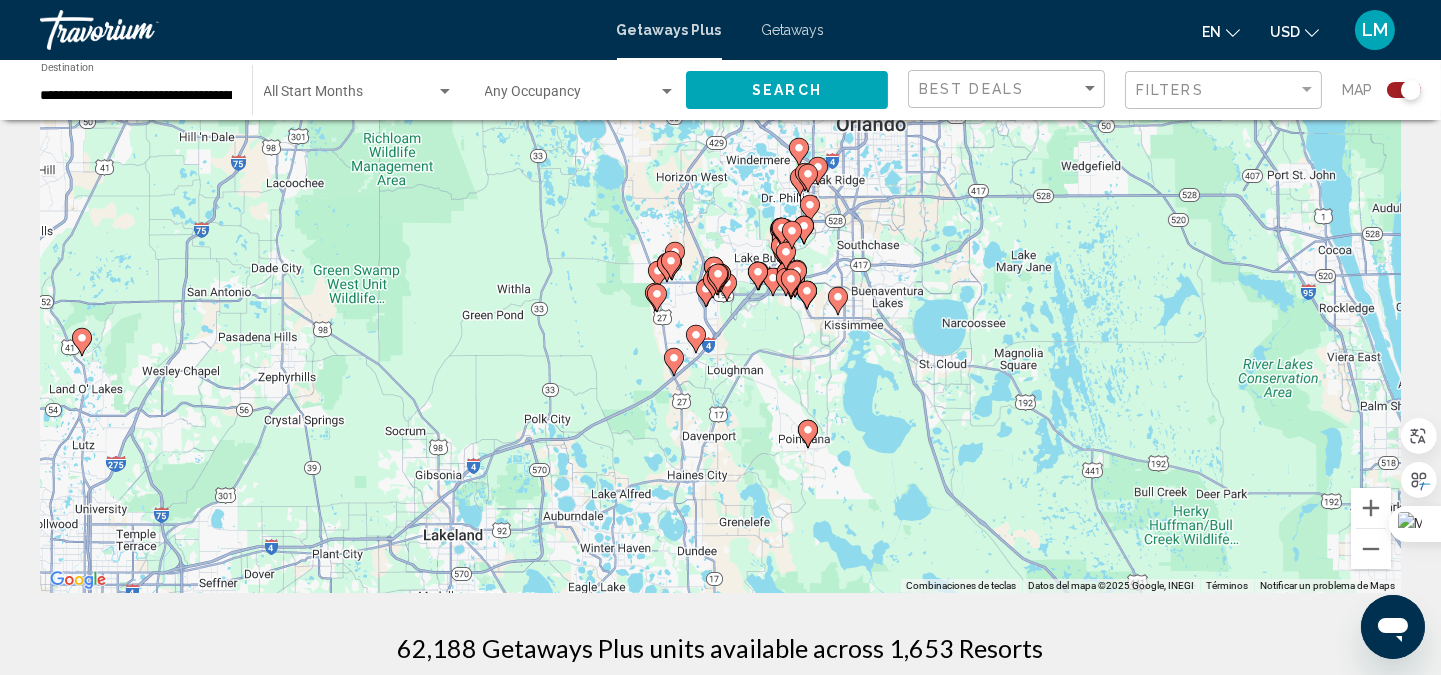 click on "Search" 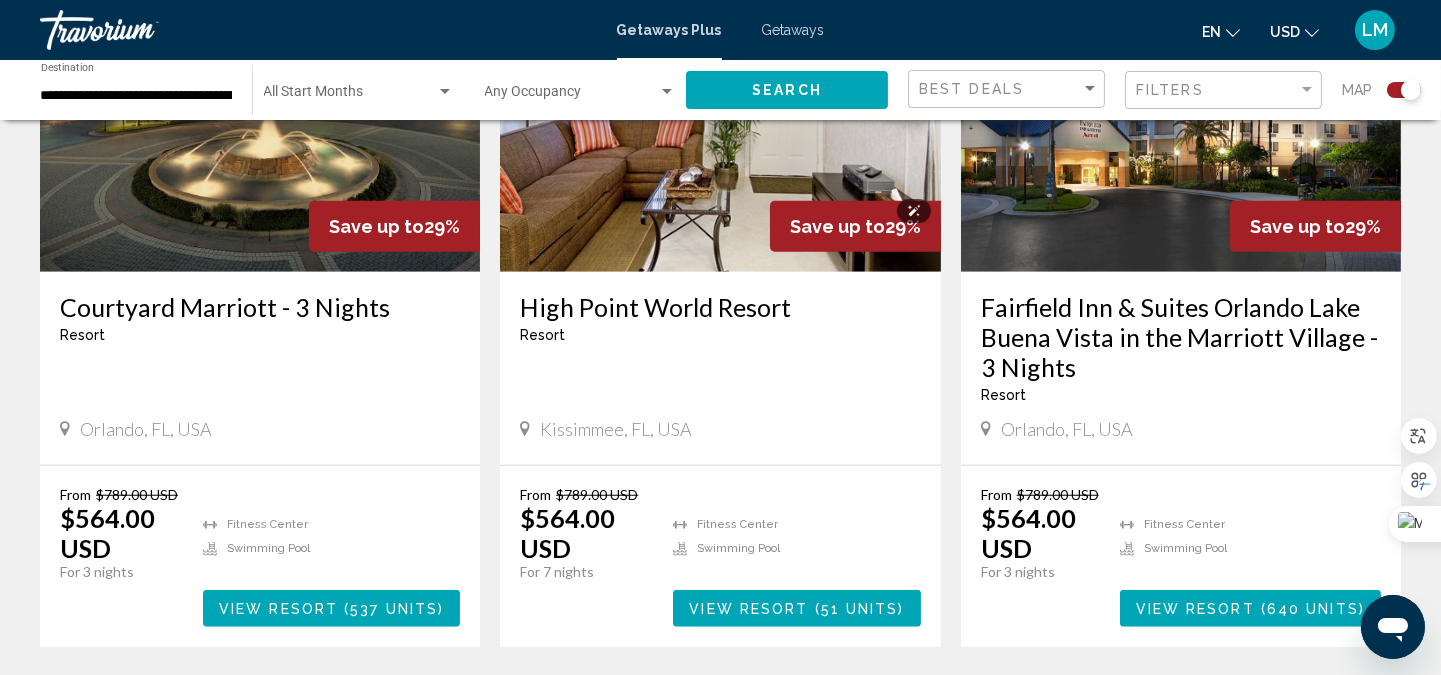 scroll, scrollTop: 3111, scrollLeft: 0, axis: vertical 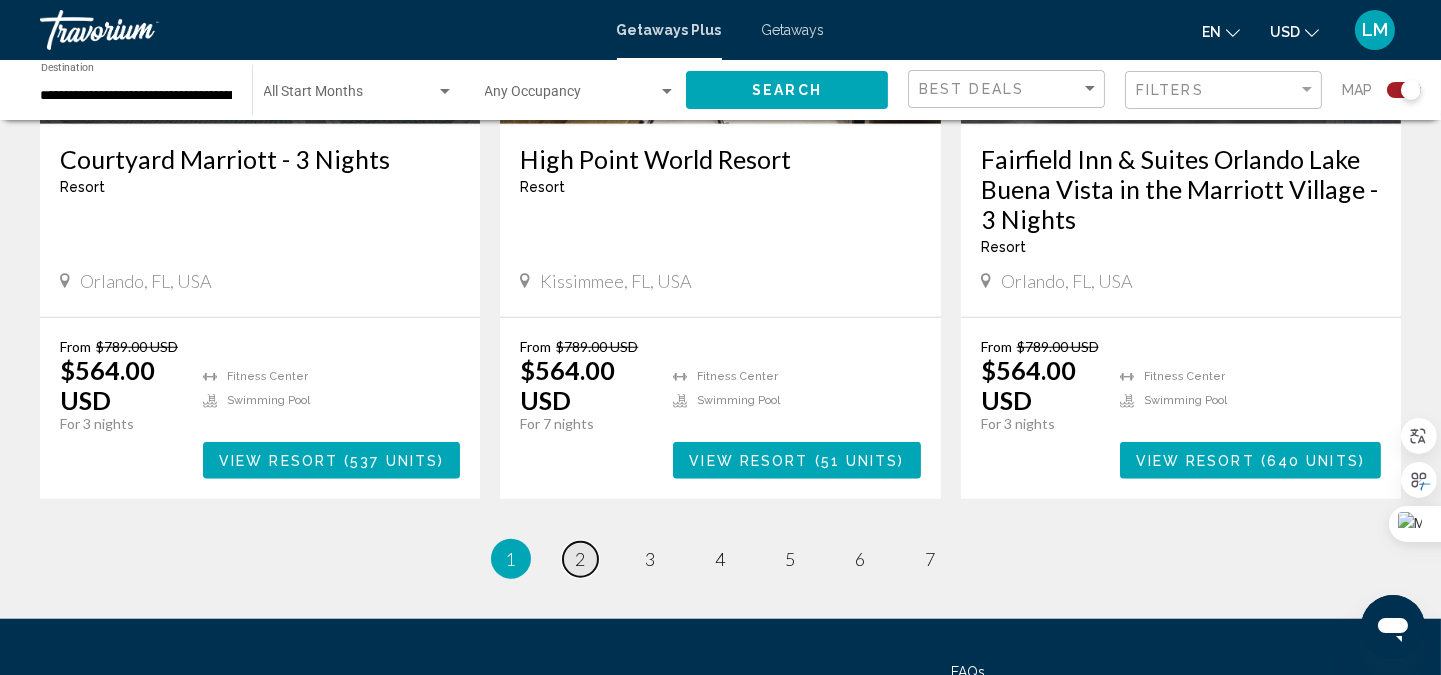 click on "2" at bounding box center [581, 559] 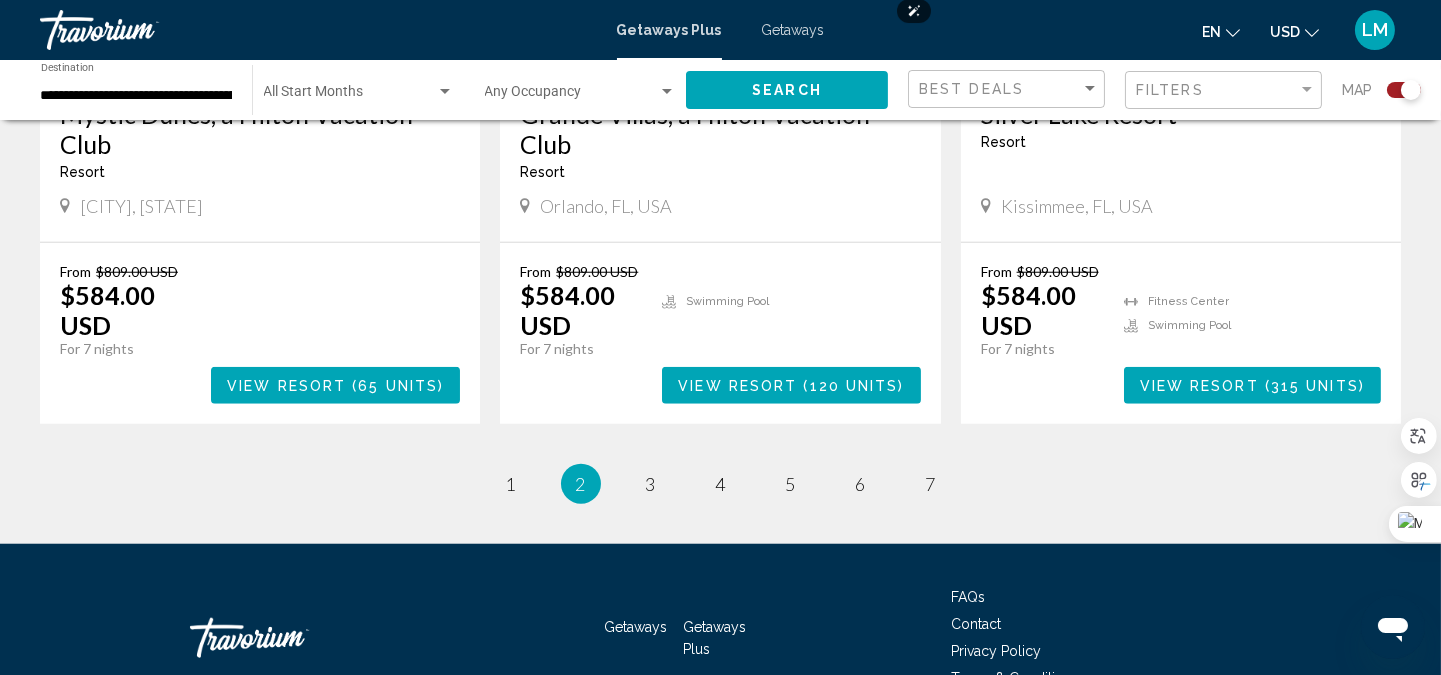 scroll, scrollTop: 3260, scrollLeft: 0, axis: vertical 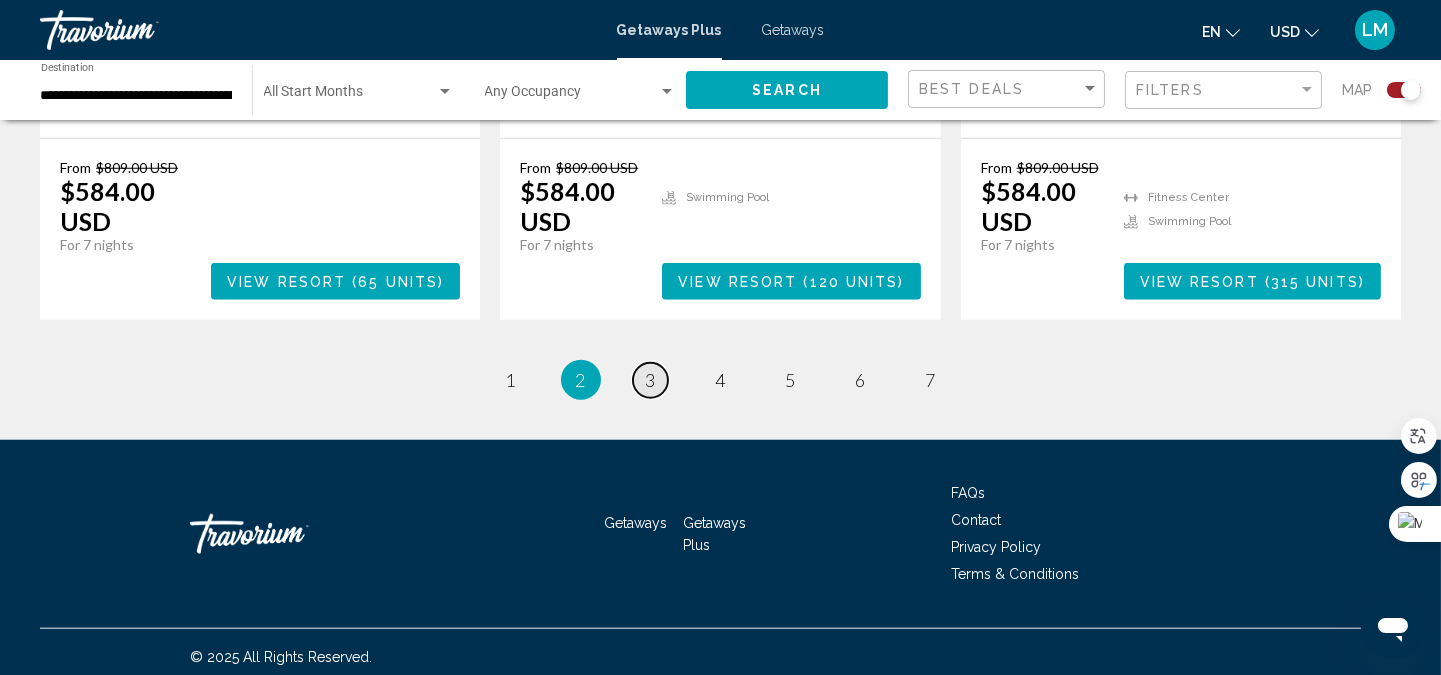 click on "page  3" at bounding box center (650, 380) 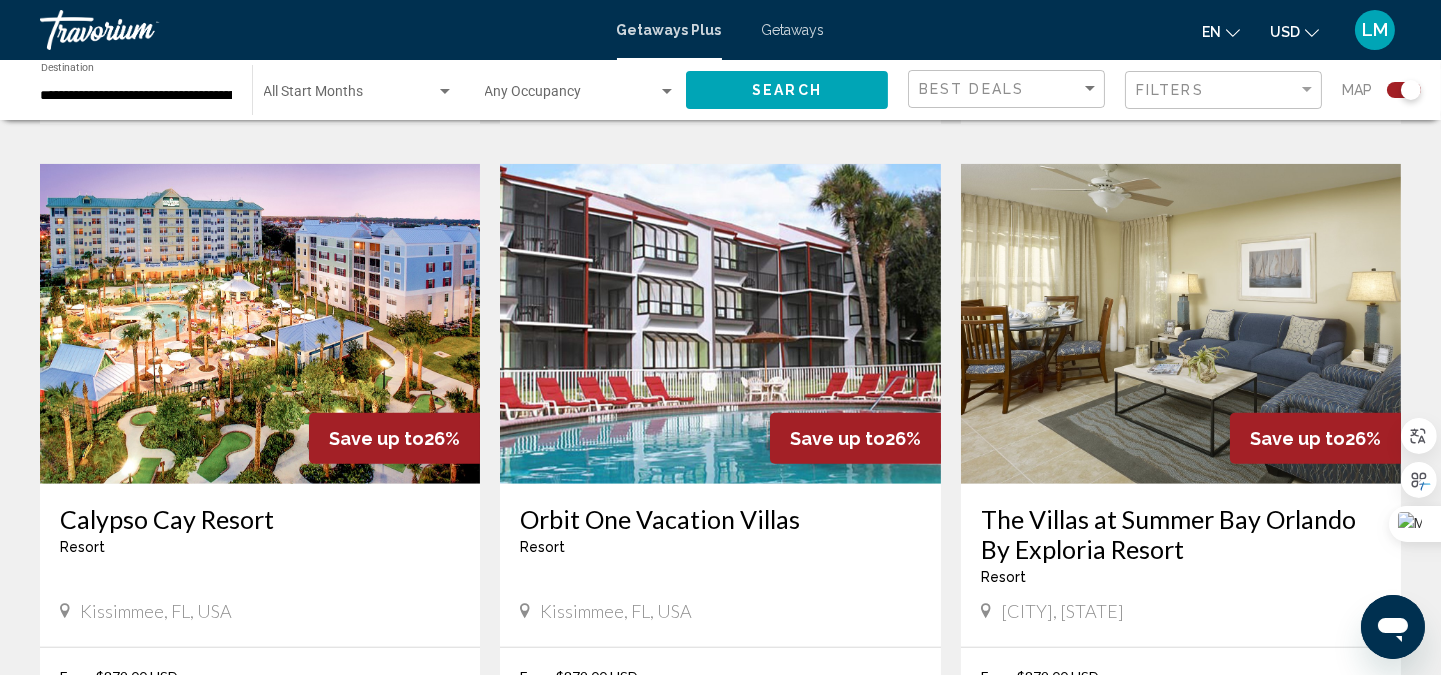 scroll, scrollTop: 3111, scrollLeft: 0, axis: vertical 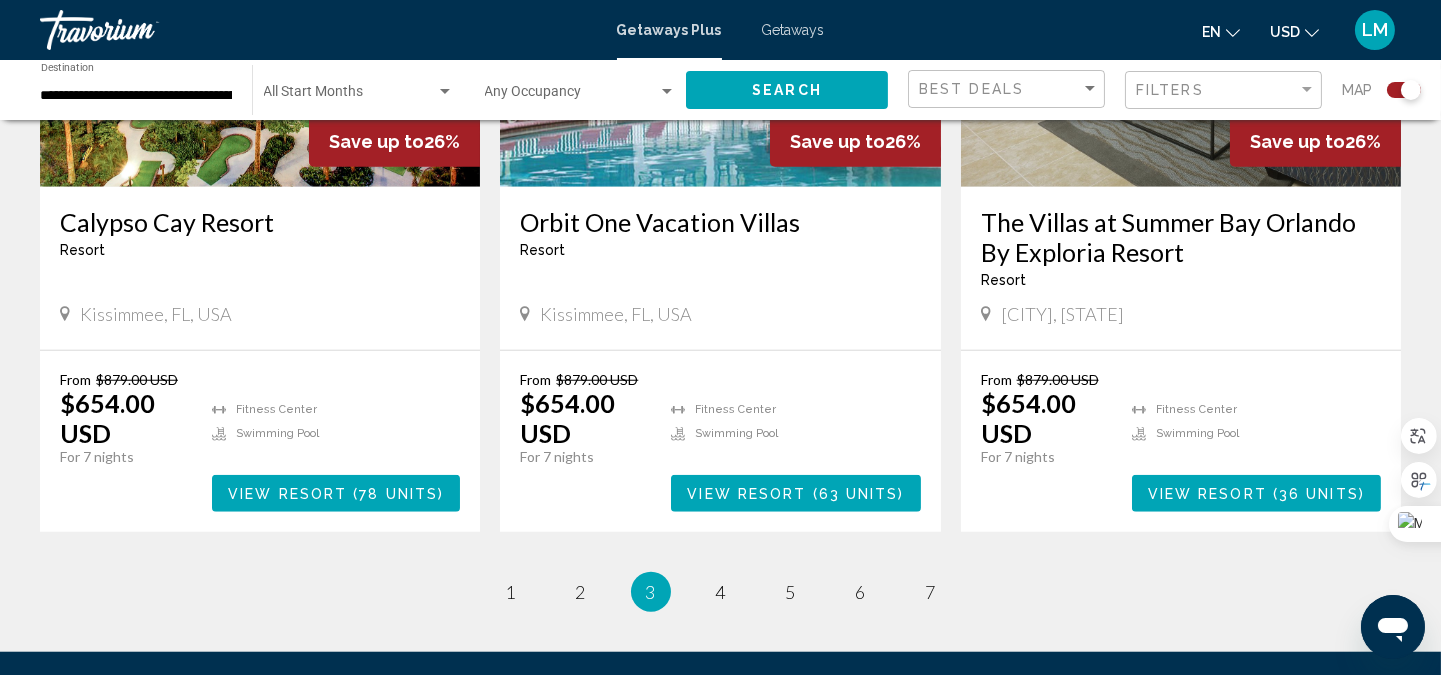 click on "View Resort" at bounding box center (287, 494) 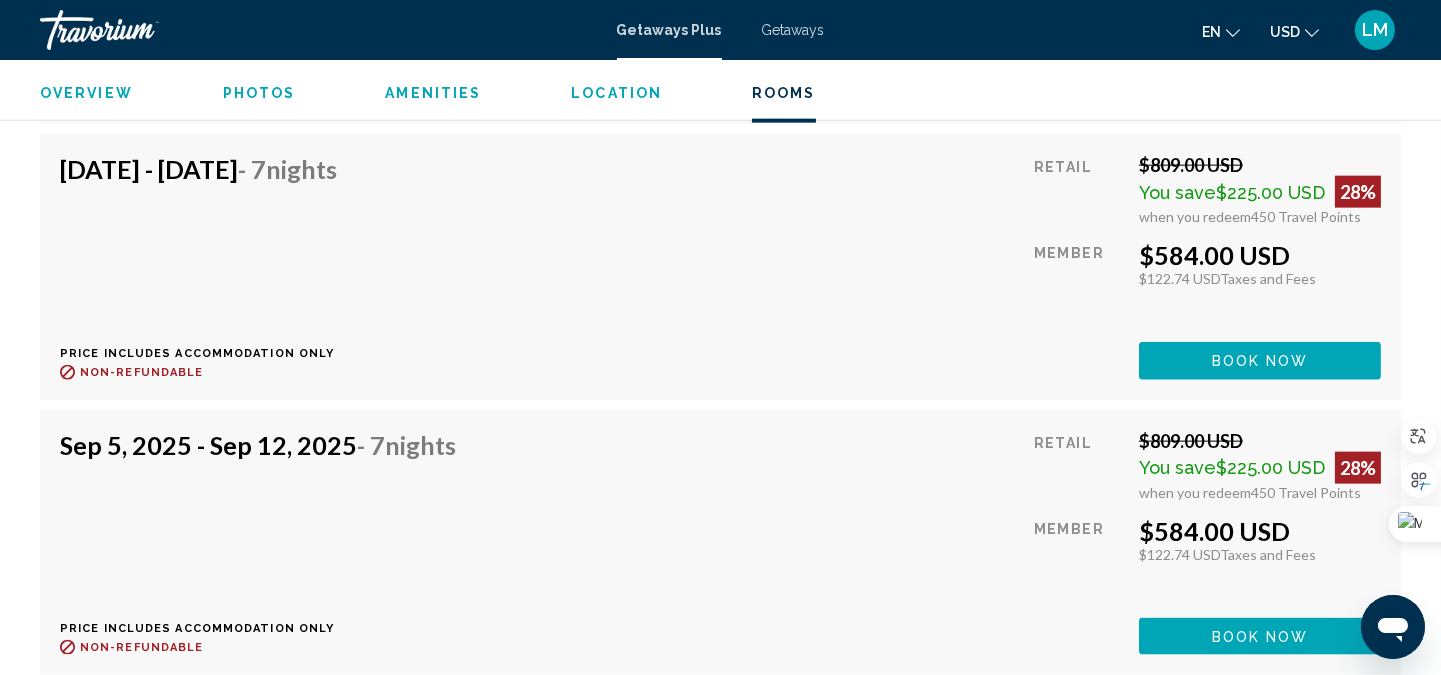 scroll, scrollTop: 4614, scrollLeft: 0, axis: vertical 